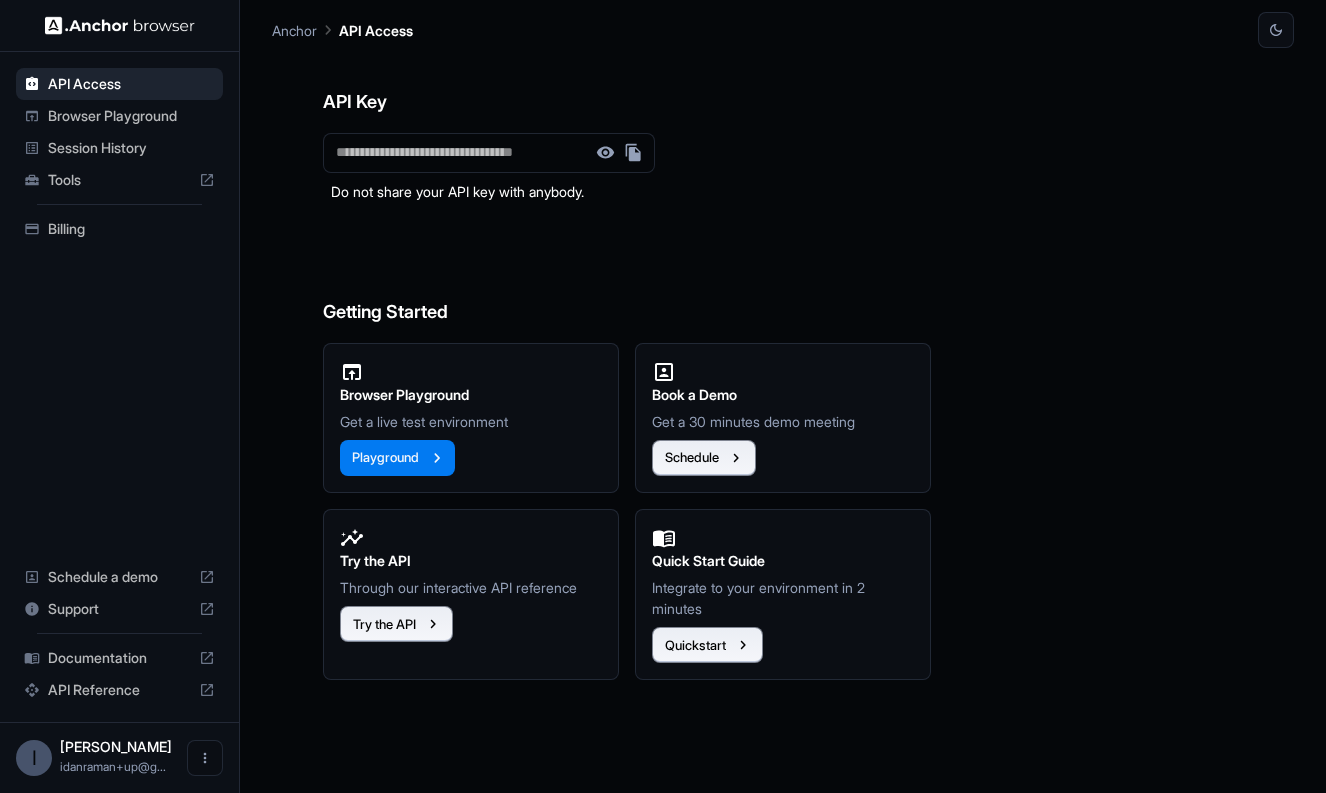 scroll, scrollTop: 0, scrollLeft: 0, axis: both 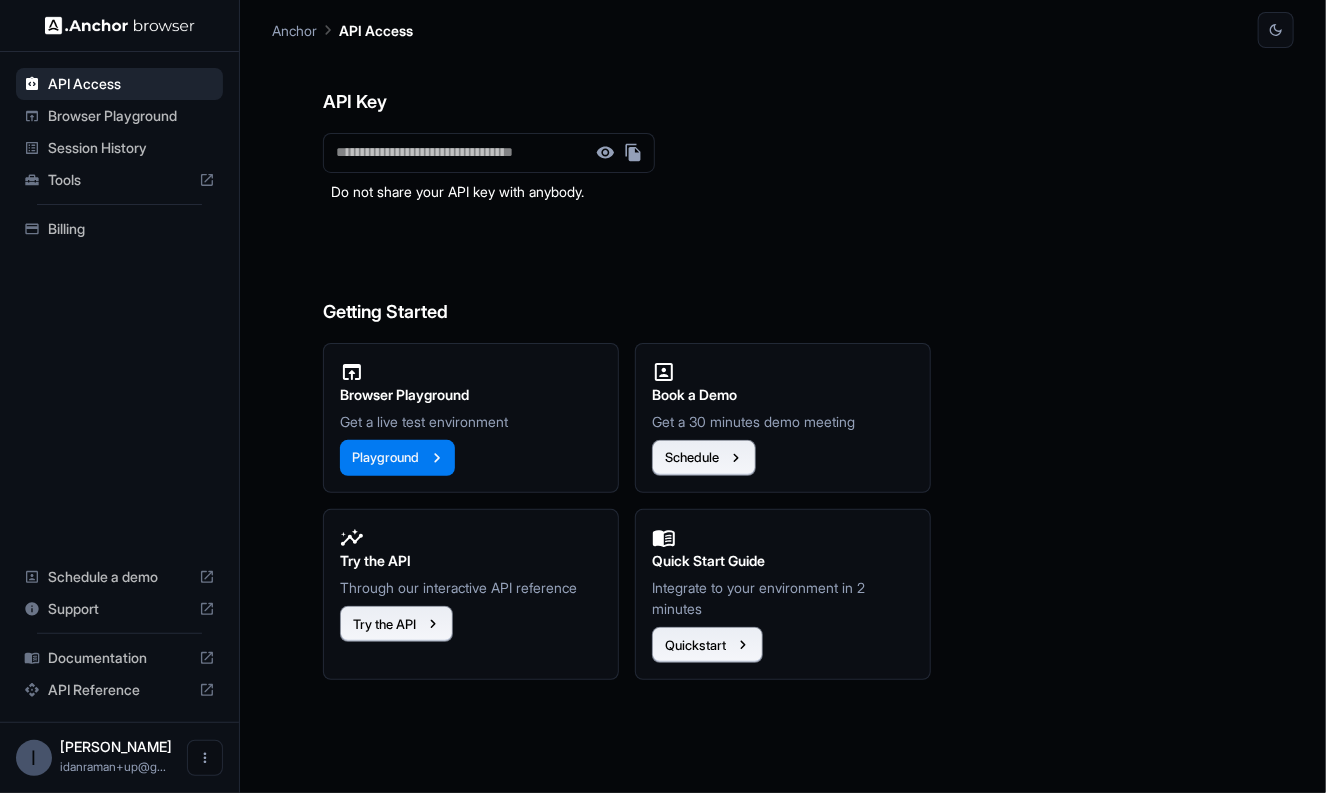 click on "Browser Playground" at bounding box center [131, 116] 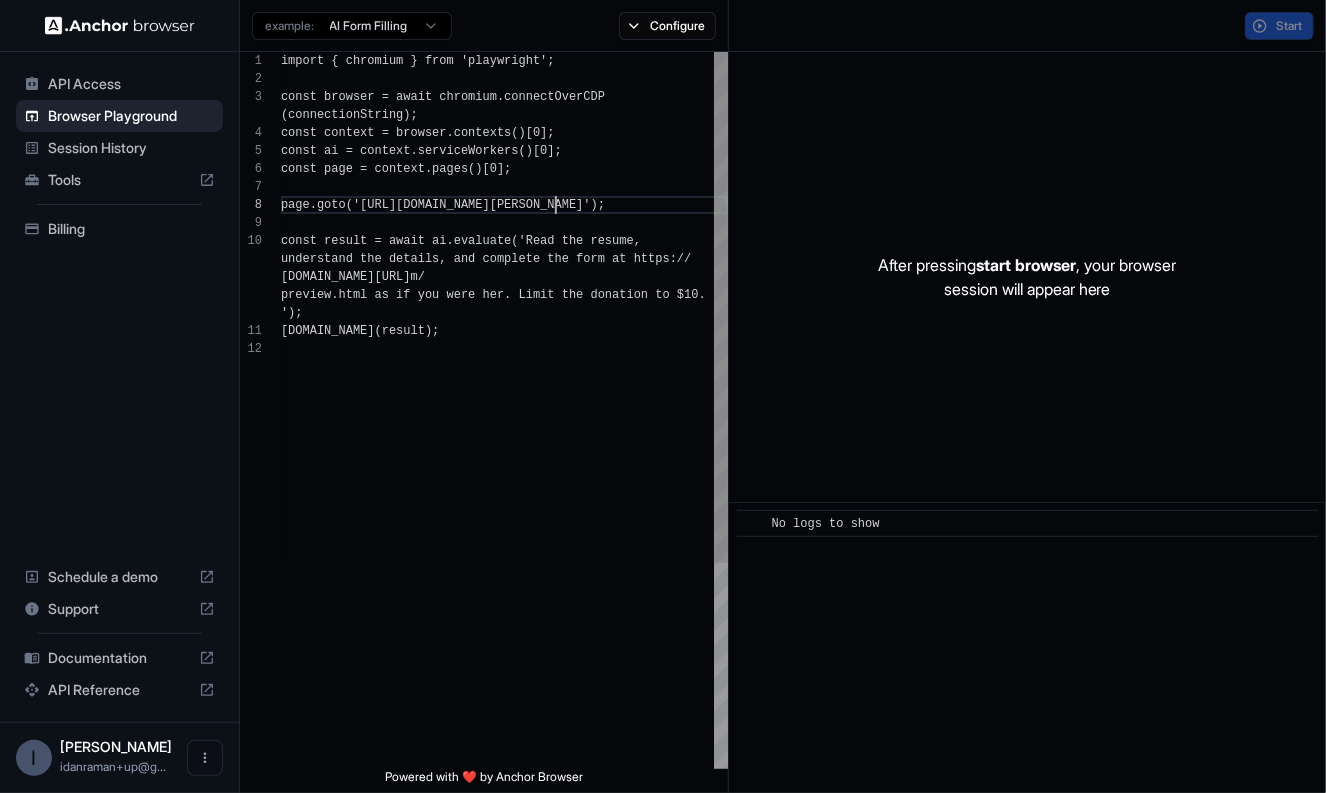 scroll, scrollTop: 144, scrollLeft: 0, axis: vertical 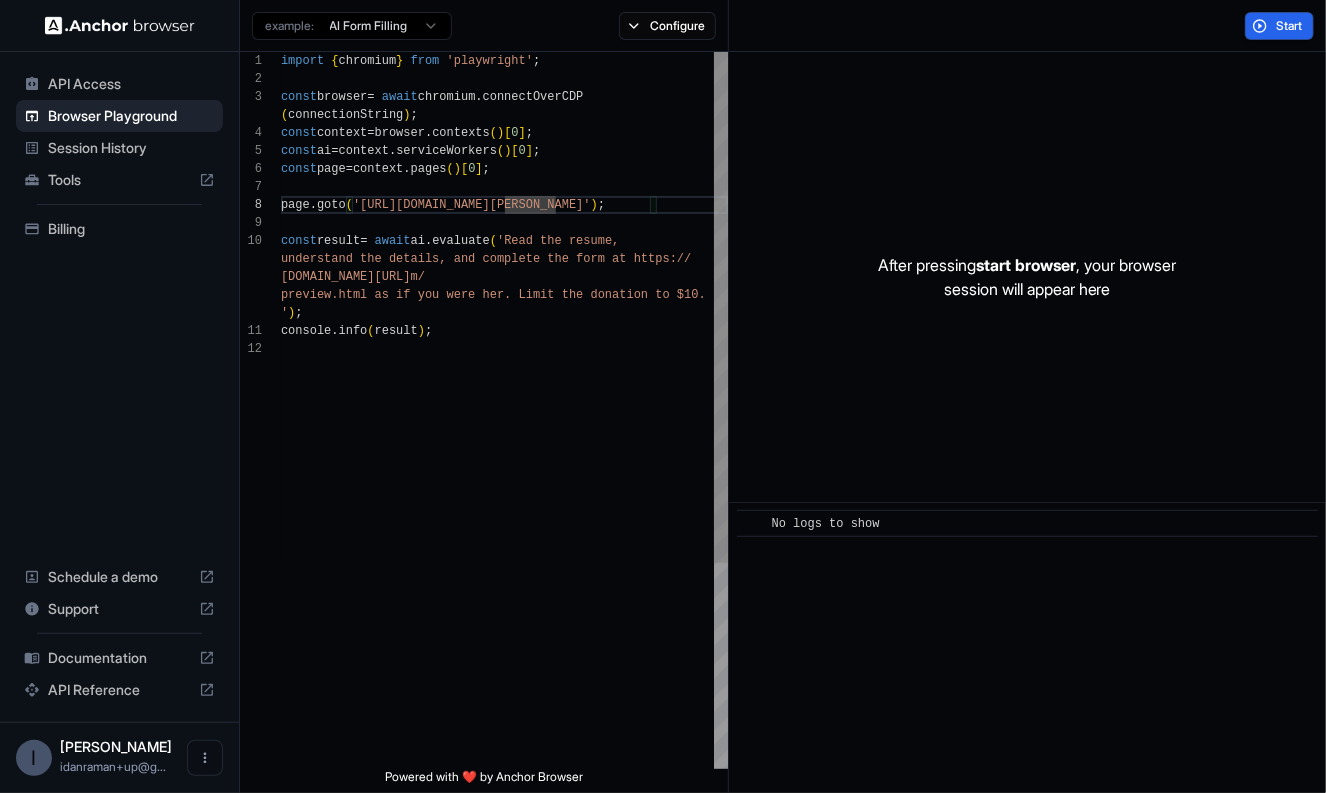 click on "import   {  chromium  }   from   'playwright' ; const  browser  =   await  chromium . connectOverCDP ( connectionString ) ; const  context  =  browser . contexts ( ) [ 0 ] ; const  ai  =  context . serviceWorkers ( ) [ 0 ] ; const  page  =  context . pages ( ) [ 0 ] ; page . goto ( '[URL][DOMAIN_NAME][PERSON_NAME]' ) ; const  result  =   await  ai . evaluate ( 'Read the resume,  understand the details, and complete the form at h ttps:// [DOMAIN_NAME][URL] m/ preview.html as if you were her. Limit the donatio n to $10. ' ) ; console . info ( result ) ;" at bounding box center [504, 554] 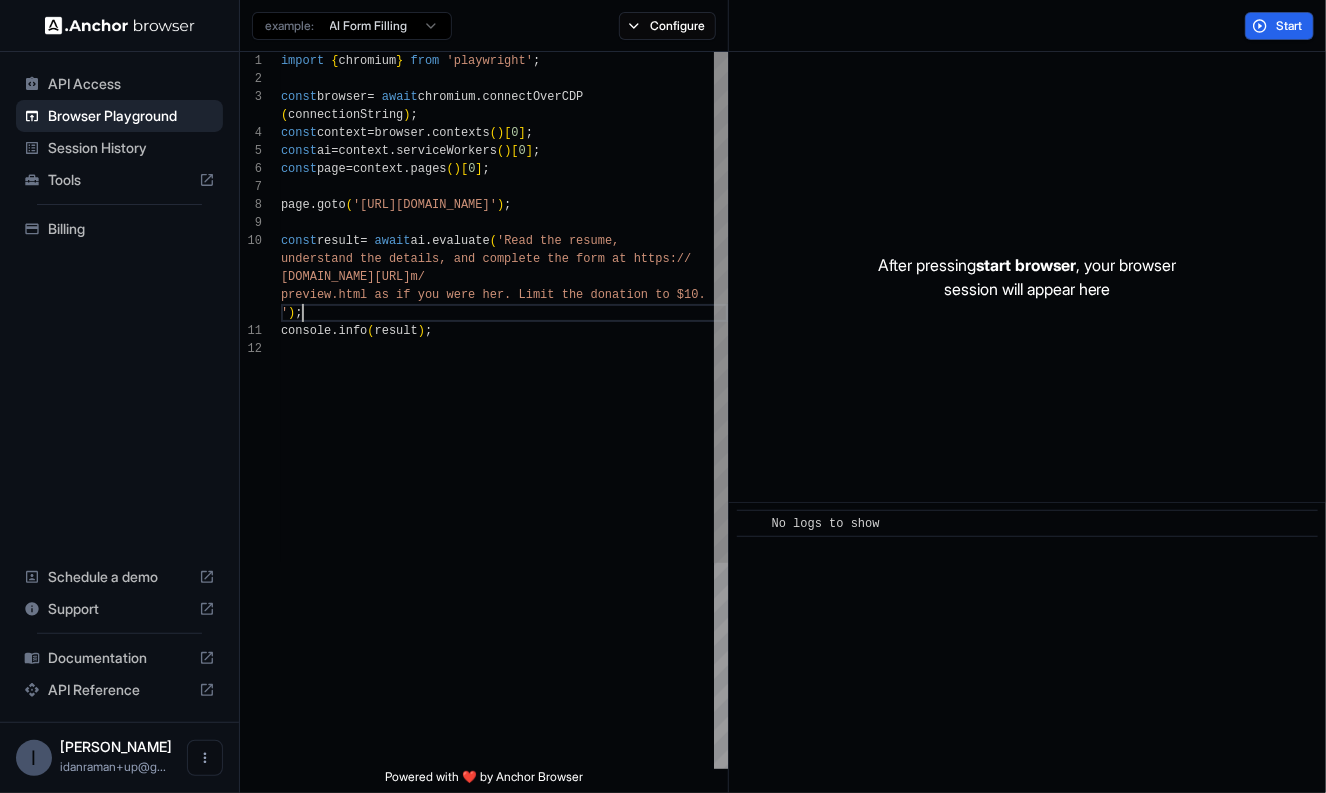 scroll, scrollTop: 144, scrollLeft: 0, axis: vertical 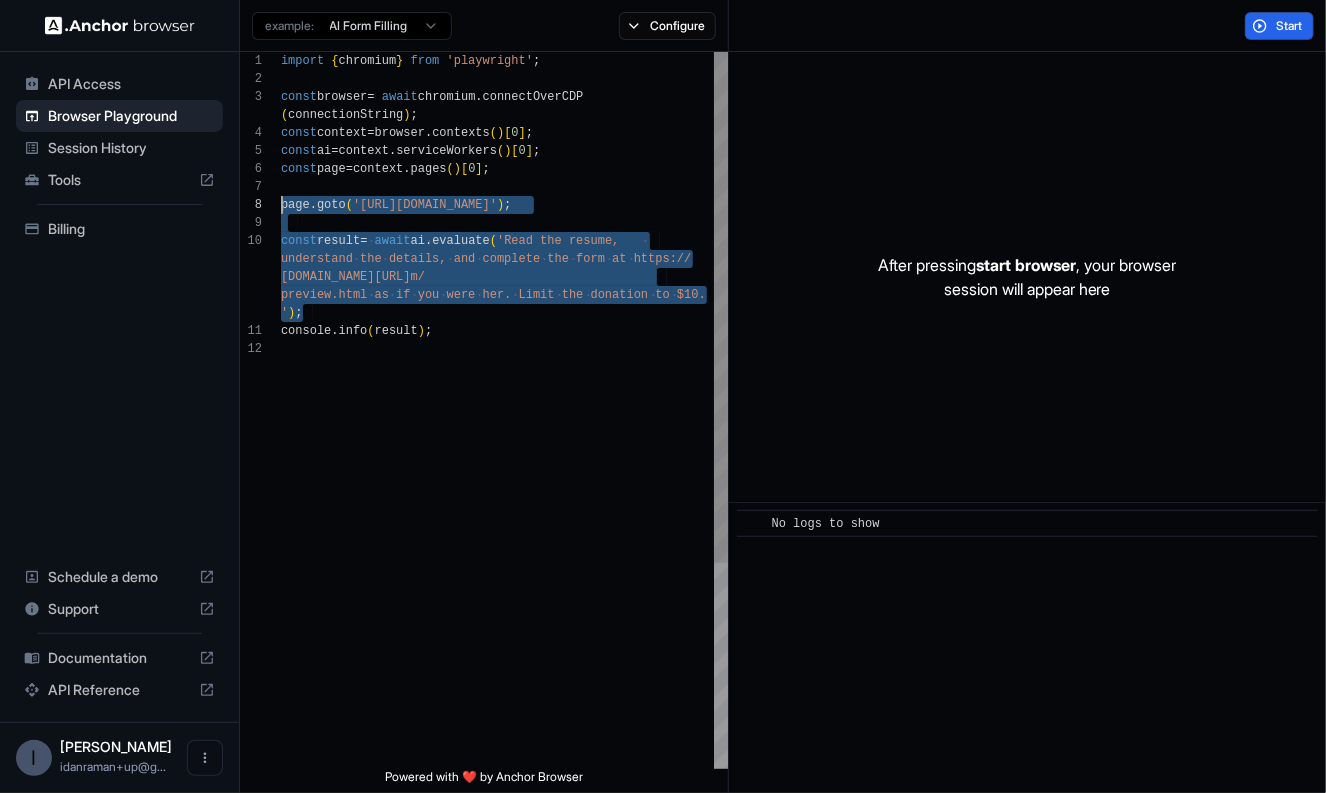 type on "**********" 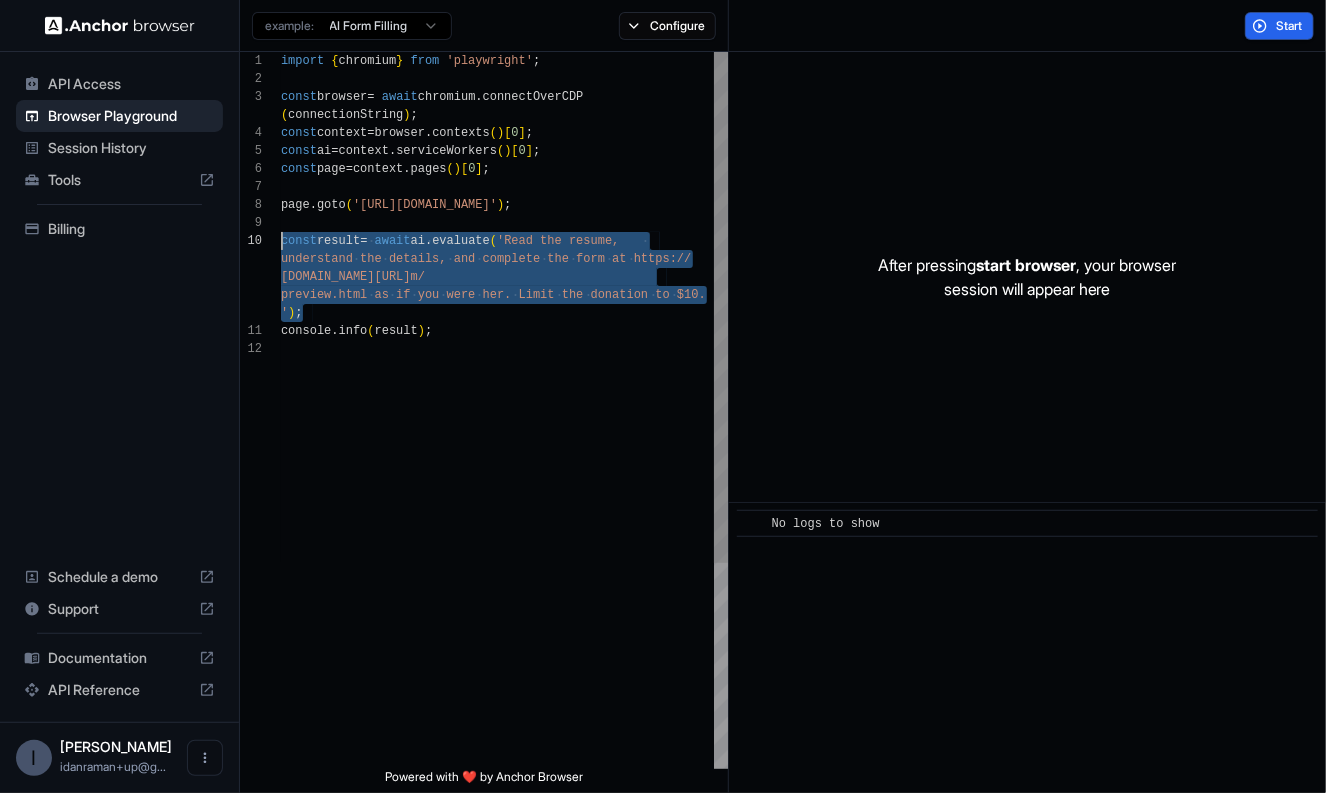 scroll, scrollTop: 0, scrollLeft: 0, axis: both 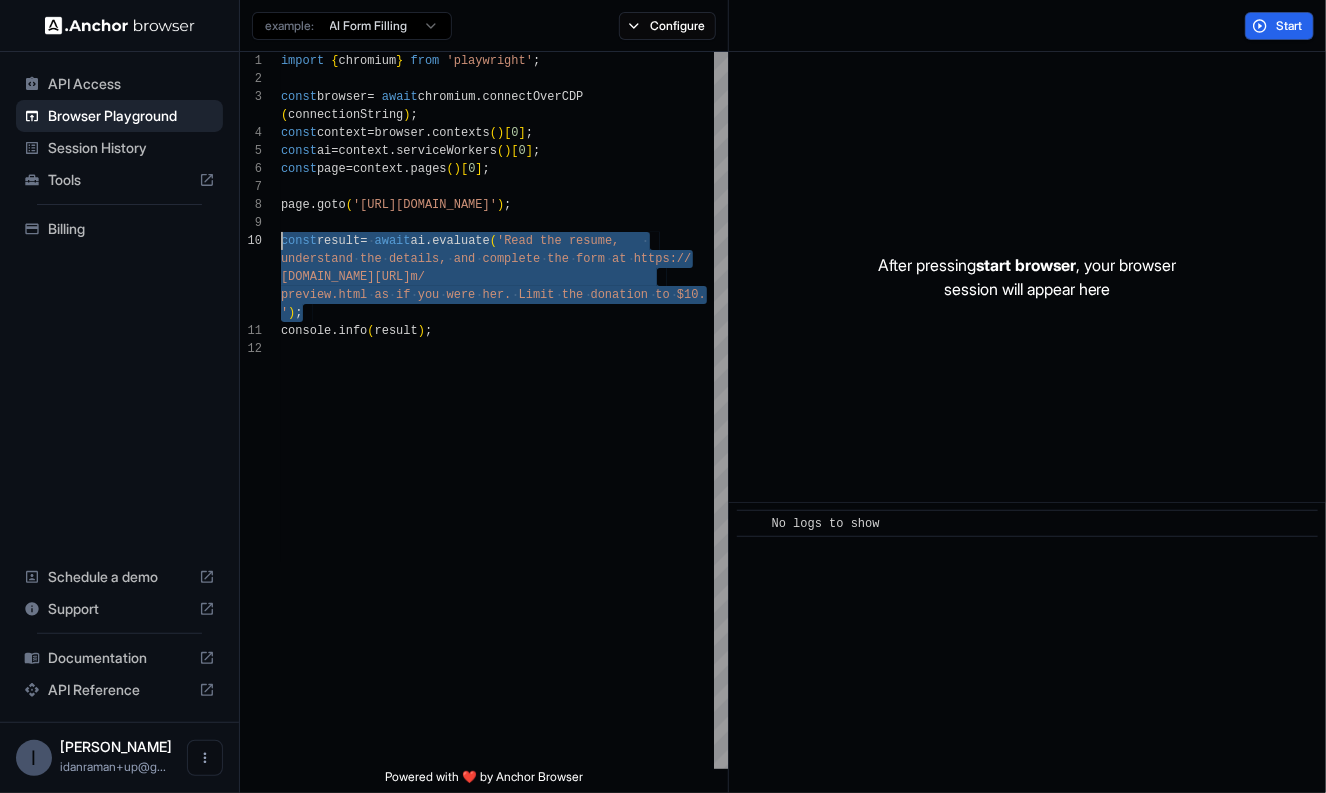 click on "API Access Browser Playground Session History Tools Billing Schedule a demo Support Documentation API Reference" at bounding box center [119, 387] 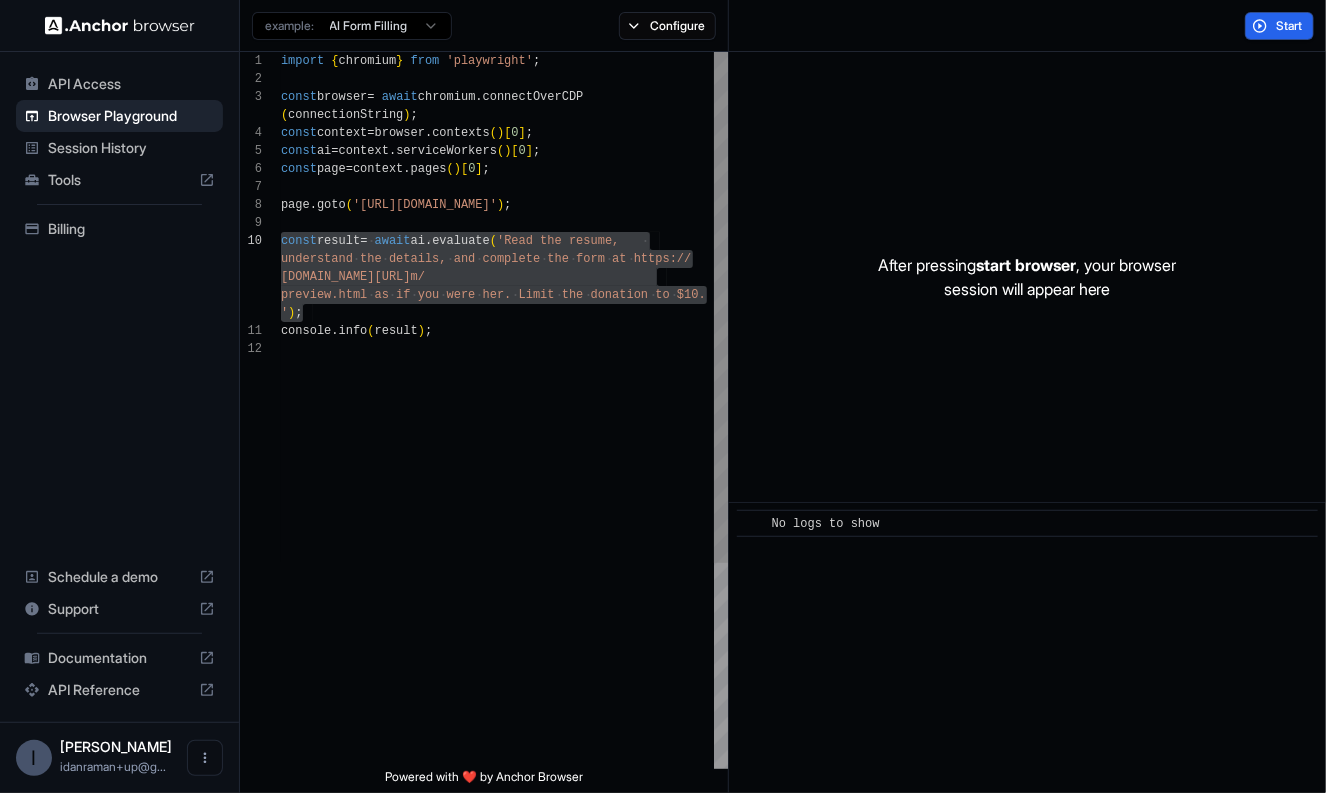 click on "import   {  chromium  }   from   'playwright' ; const  browser  =   await  chromium . connectOverCDP ( connectionString ) ; const  context  =  browser . contexts ( ) [ 0 ] ; const  ai  =  context . serviceWorkers ( ) [ 0 ] ; const  page  =  context . pages ( ) [ 0 ] ; page . goto ( '[URL][DOMAIN_NAME]' ) ; const  result  =   await  ai . evaluate ( 'Read the resume,  understand the details, and complete the form at h ttps:// [DOMAIN_NAME][URL] m/ preview.html as if you were her. Limit the donatio n to $10. ' ) ; console . info ( result ) ;" at bounding box center (504, 554) 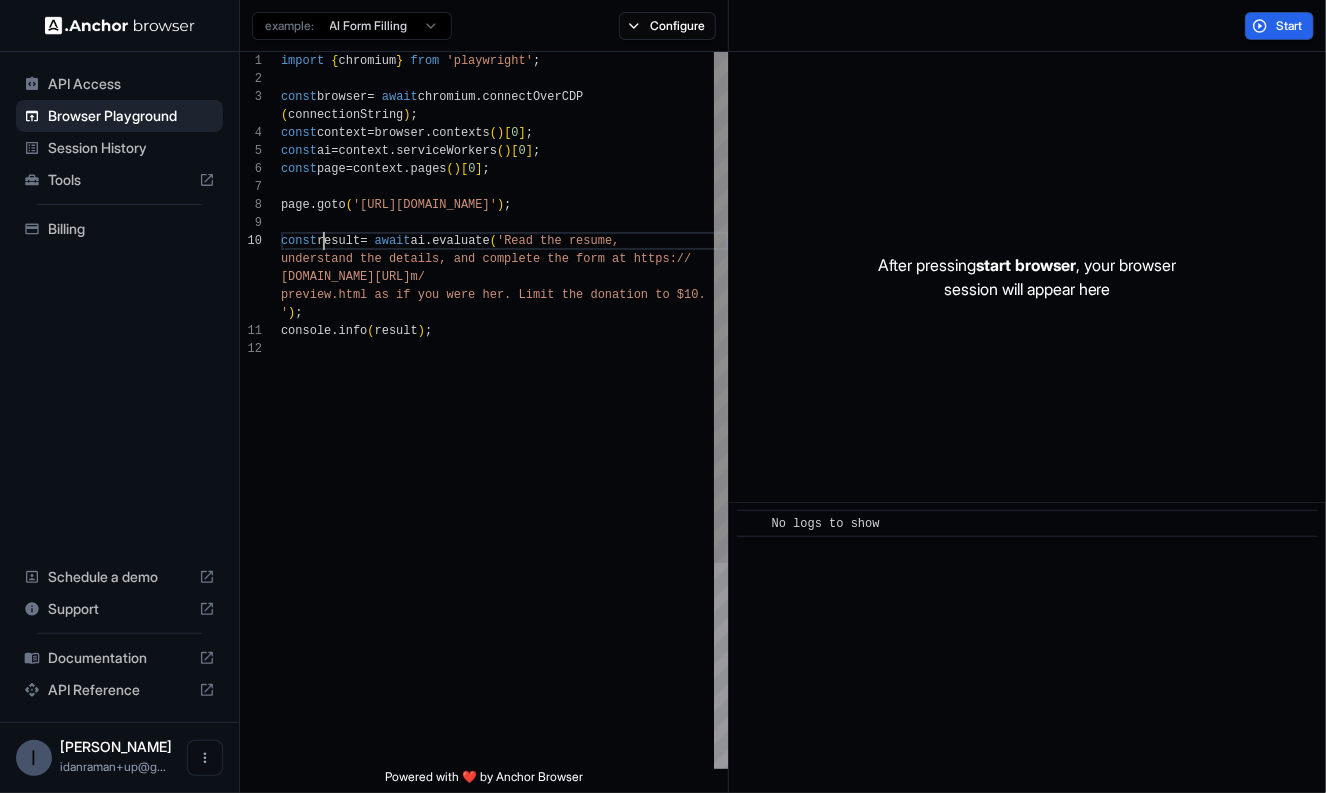 scroll, scrollTop: 0, scrollLeft: 0, axis: both 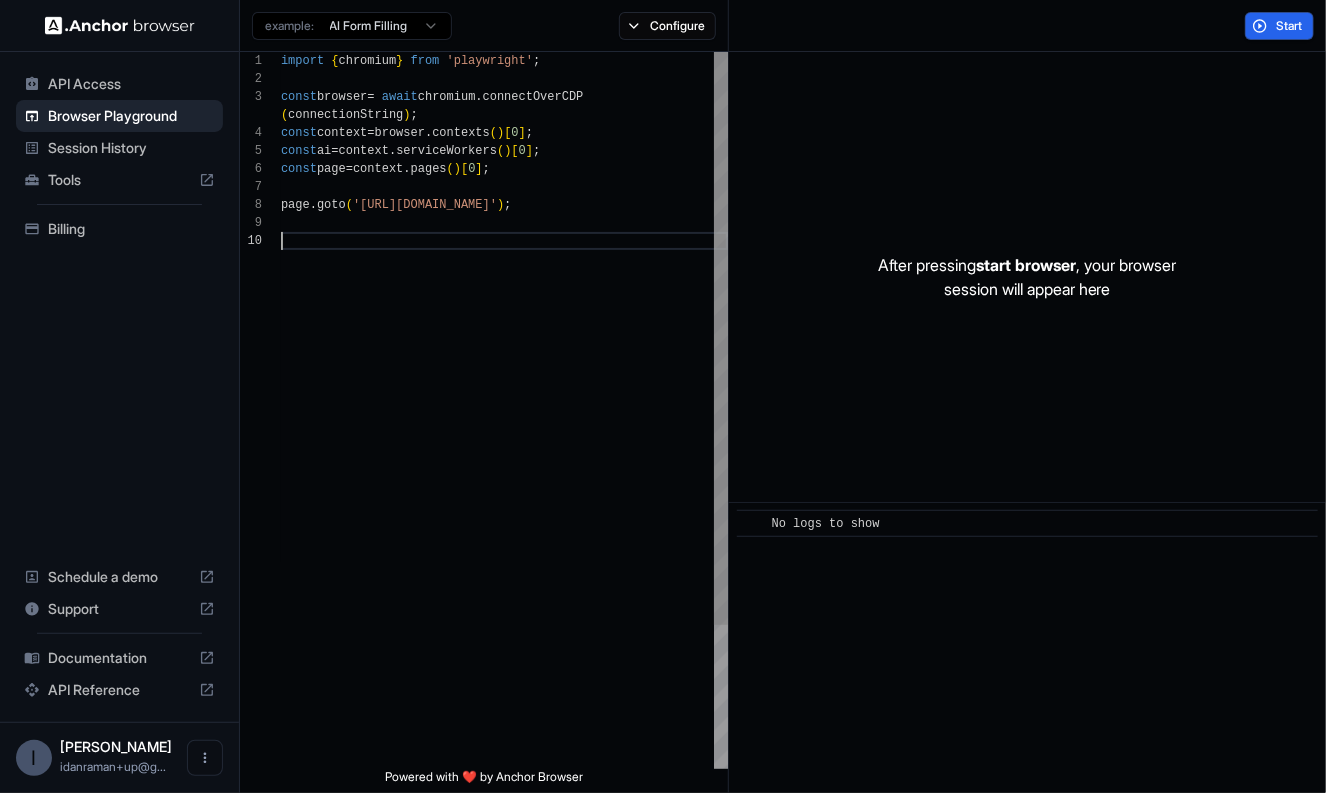 type on "**********" 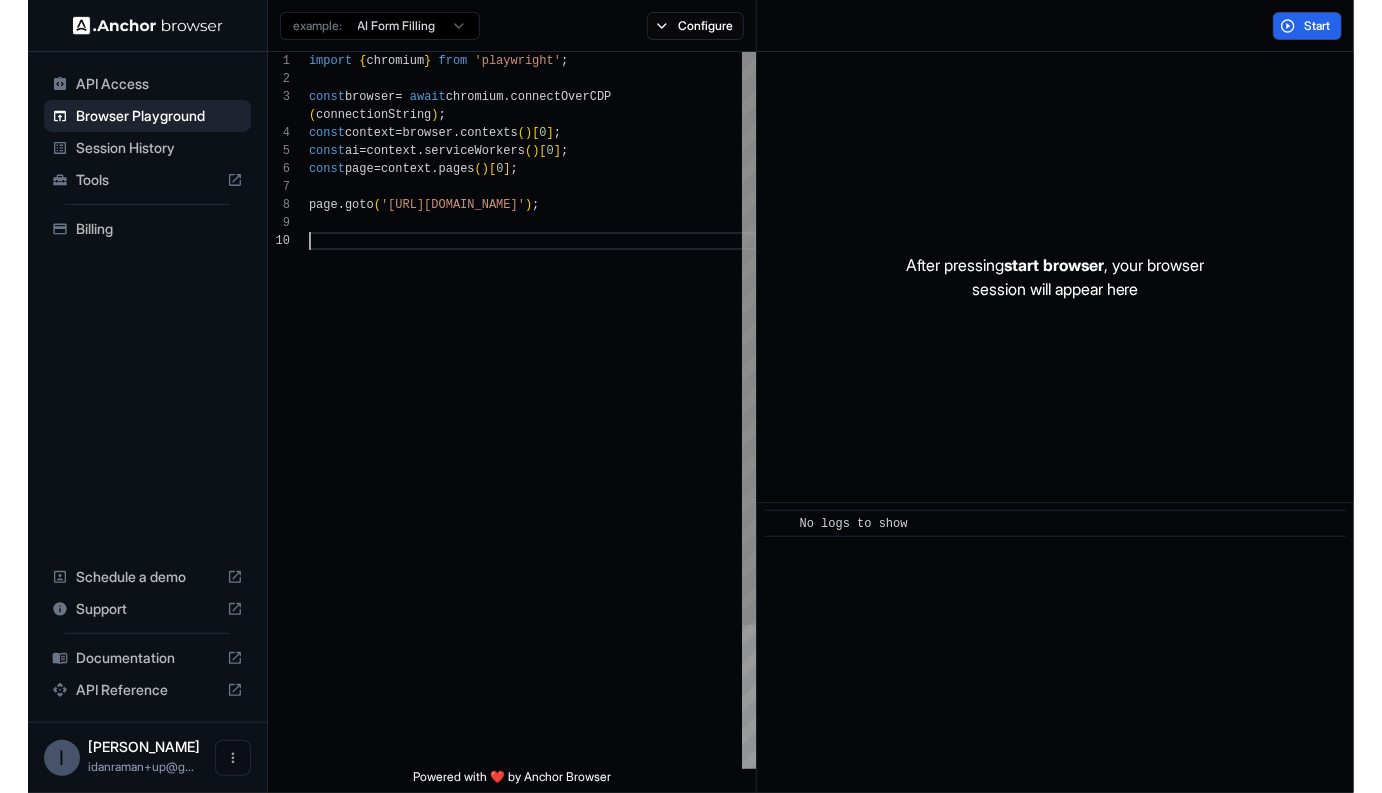 scroll, scrollTop: 162, scrollLeft: 0, axis: vertical 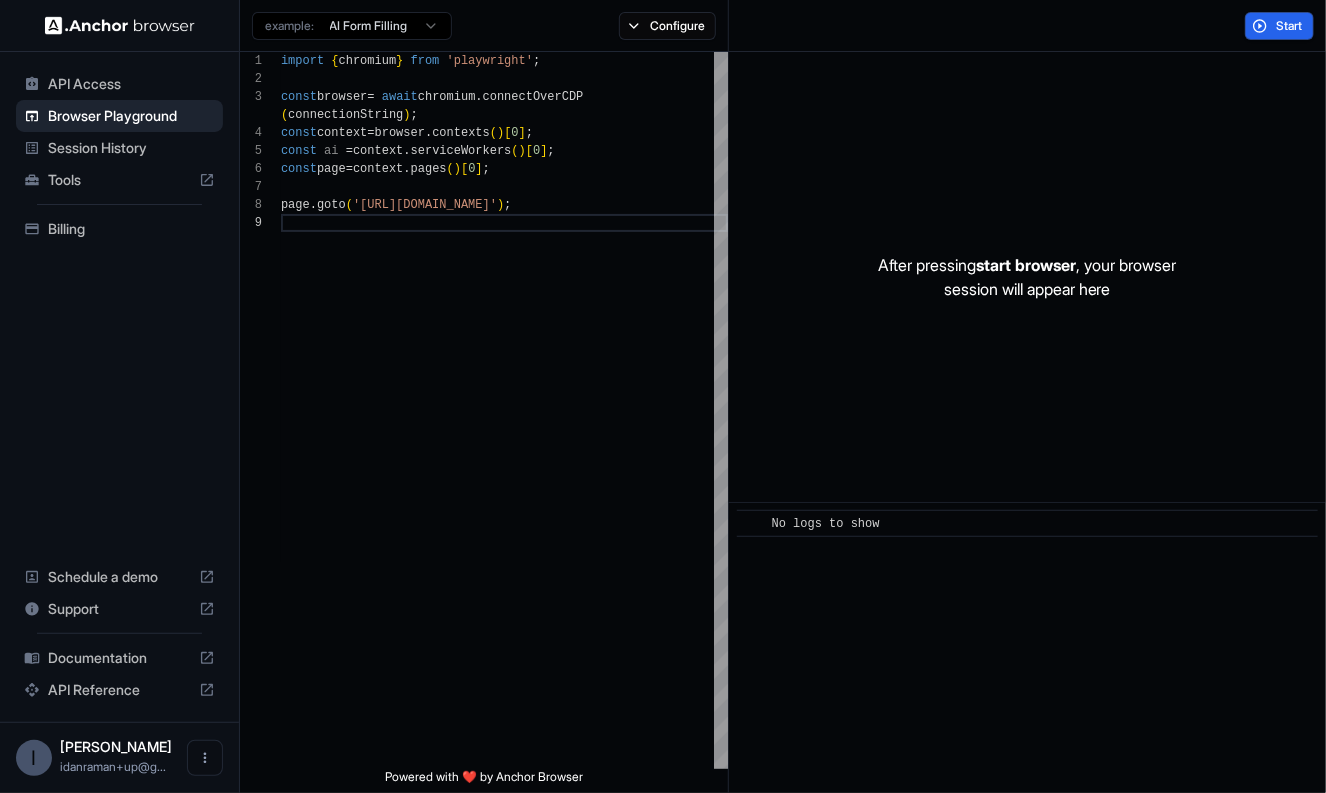 click on "example:  AI Form Filling Configure" at bounding box center [484, 26] 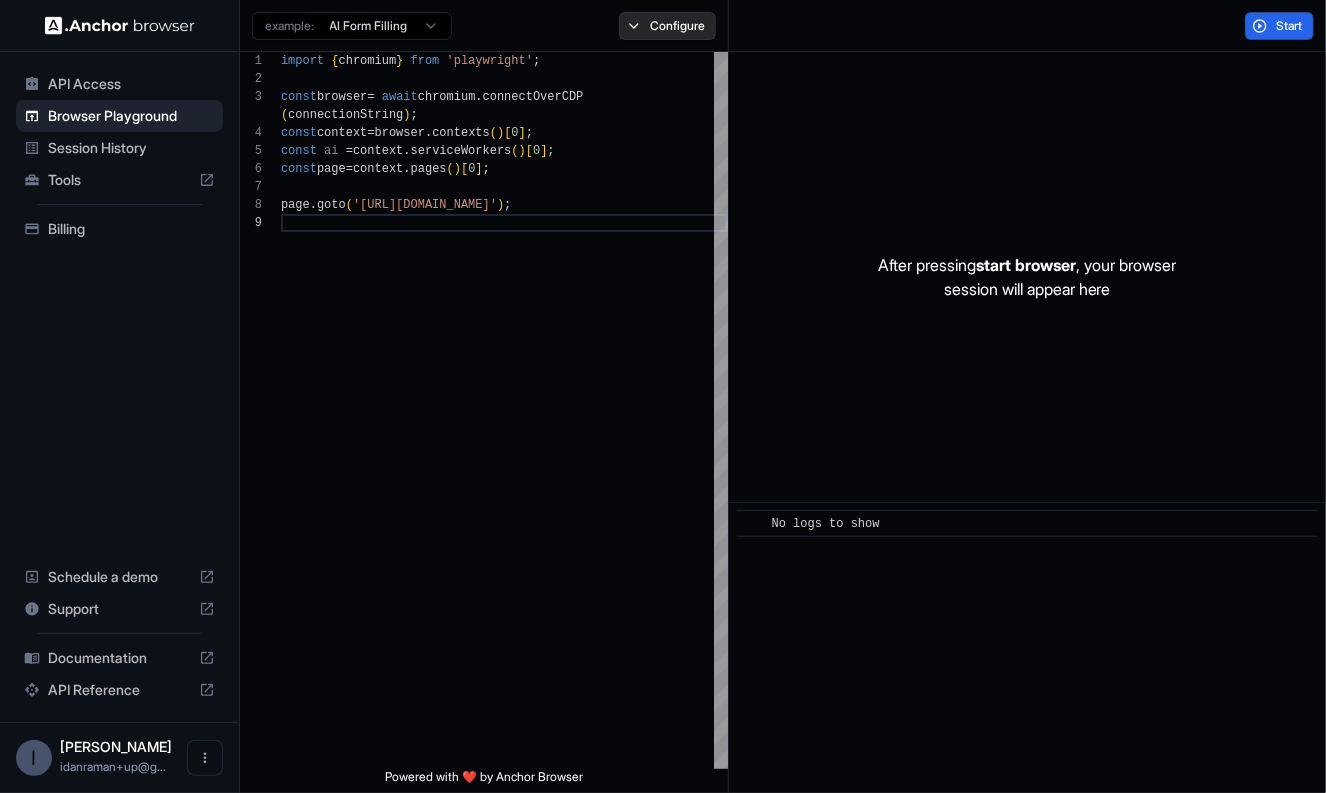 click on "Configure" at bounding box center [667, 26] 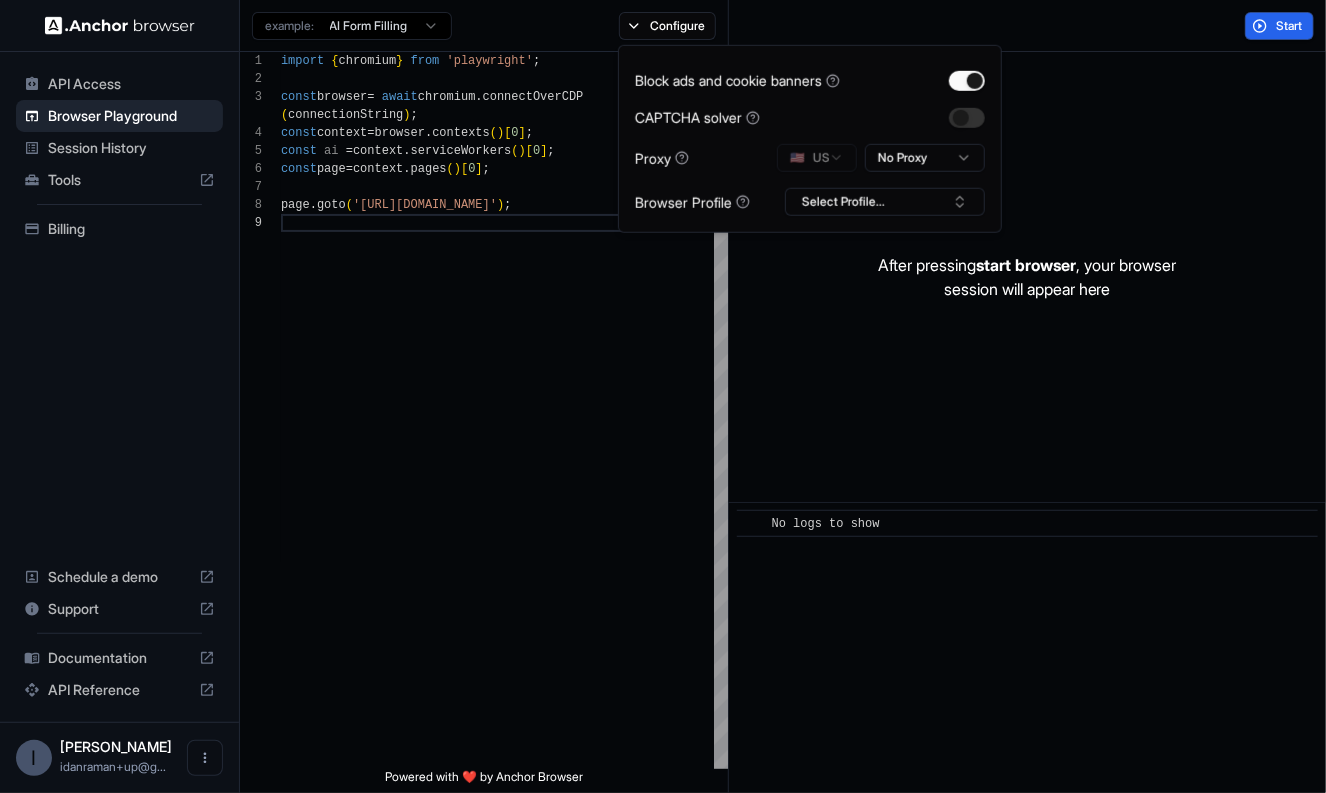 click on "After pressing  start browser , your browser session will appear here" at bounding box center [1027, 277] 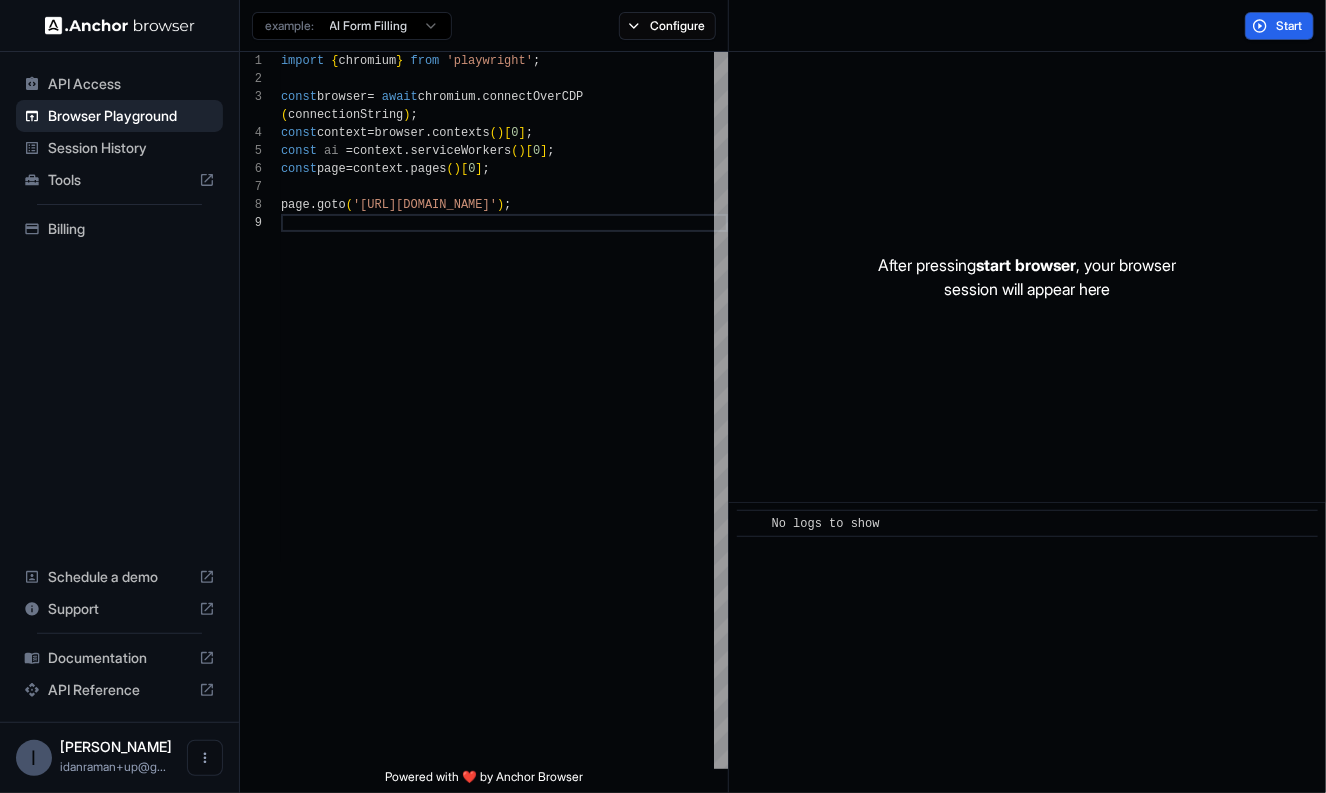 click on "example:  AI Form Filling Configure" at bounding box center (484, 26) 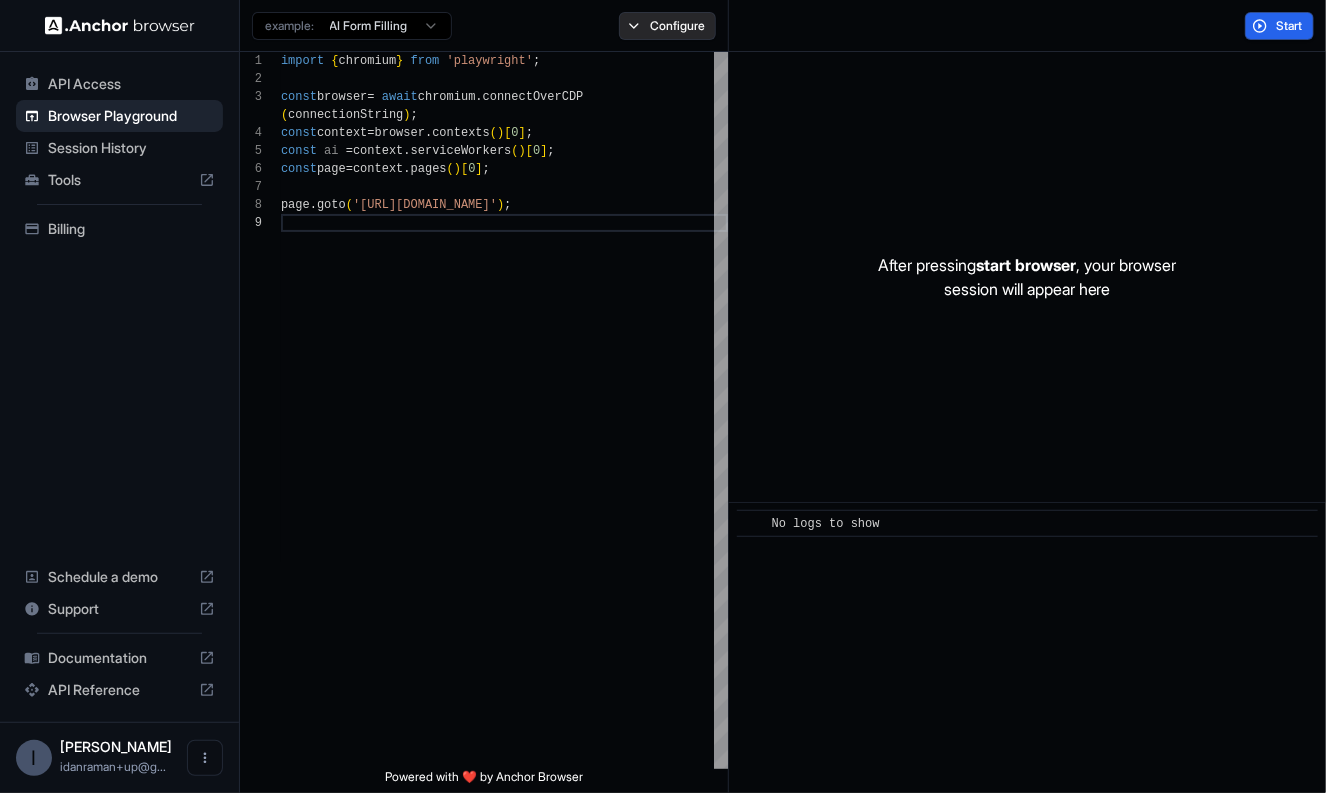click on "Configure" at bounding box center [667, 26] 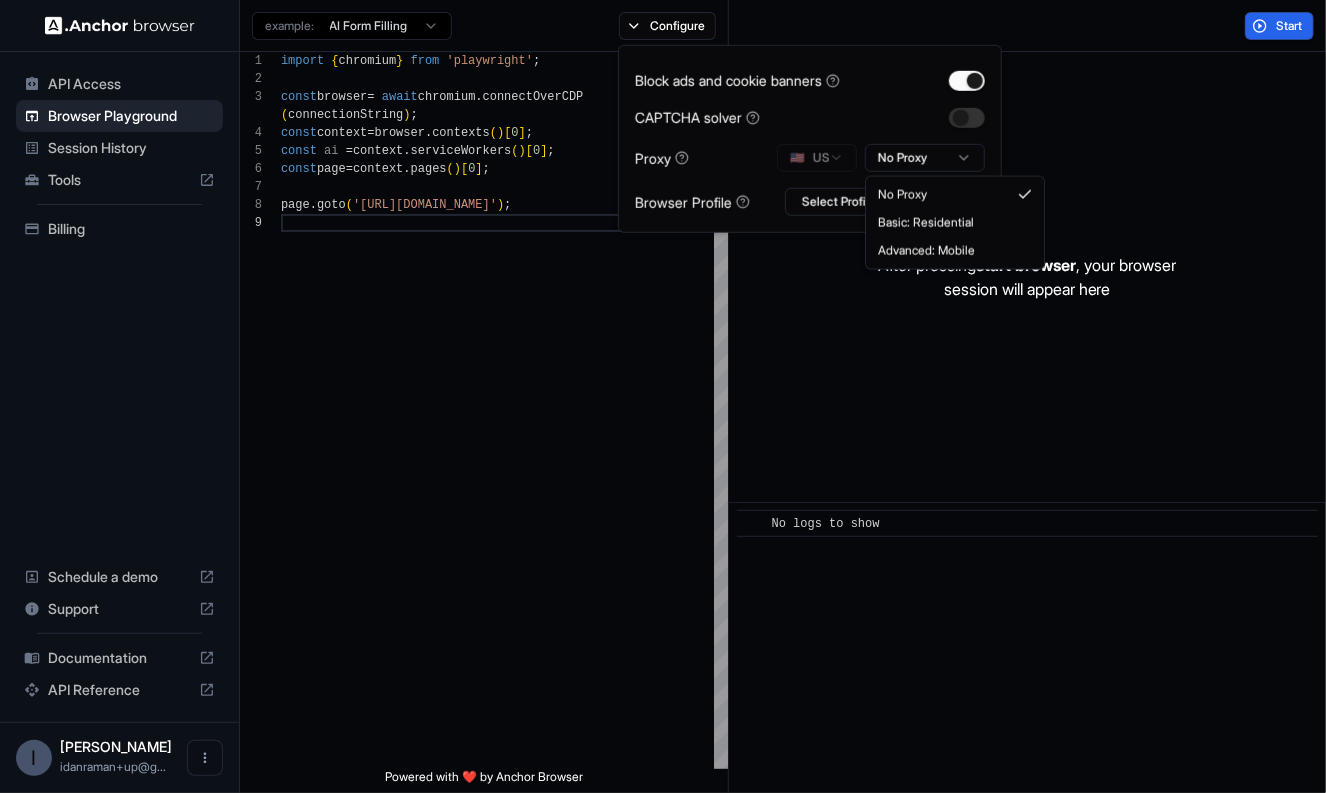 click on "**********" at bounding box center [663, 396] 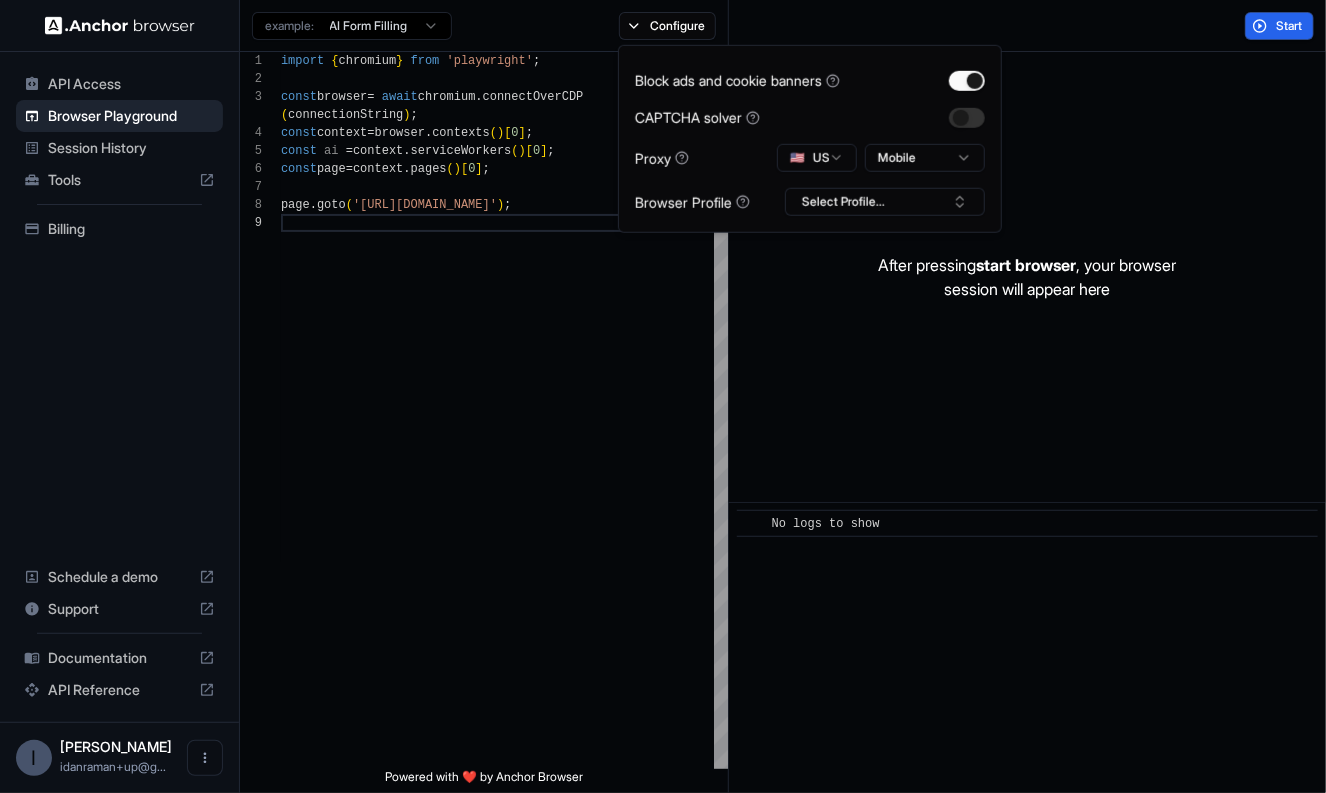click on "After pressing  start browser , your browser session will appear here" at bounding box center [1027, 277] 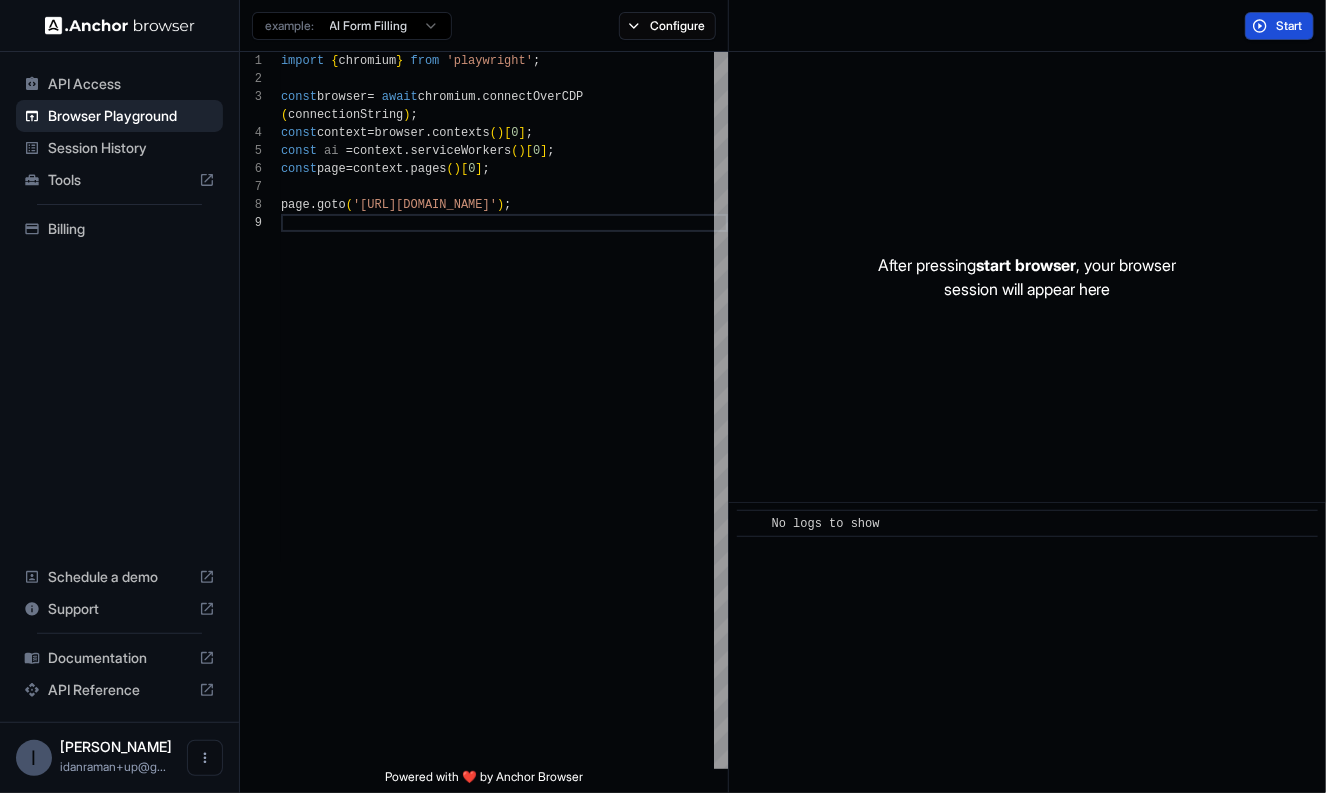 click on "Start" at bounding box center [1290, 26] 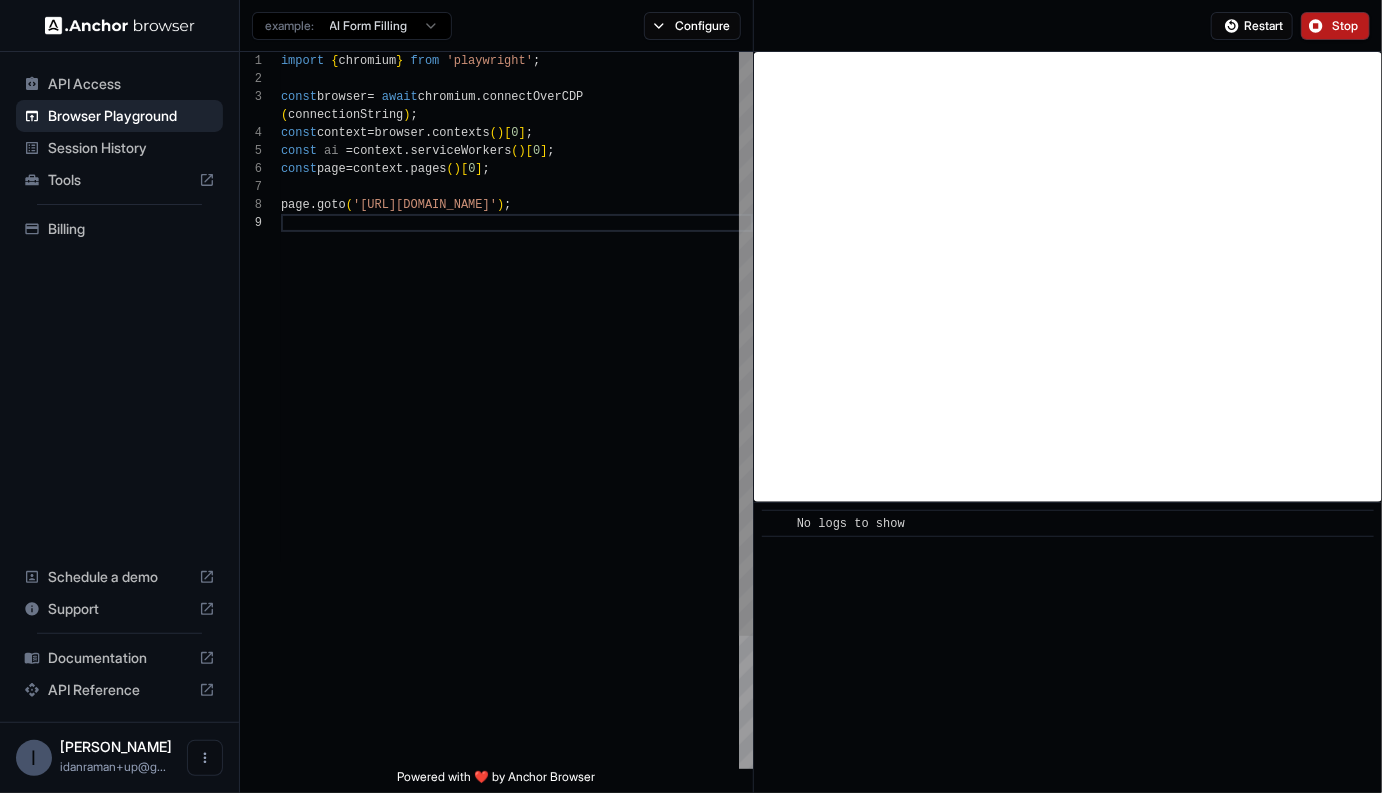 scroll, scrollTop: 144, scrollLeft: 0, axis: vertical 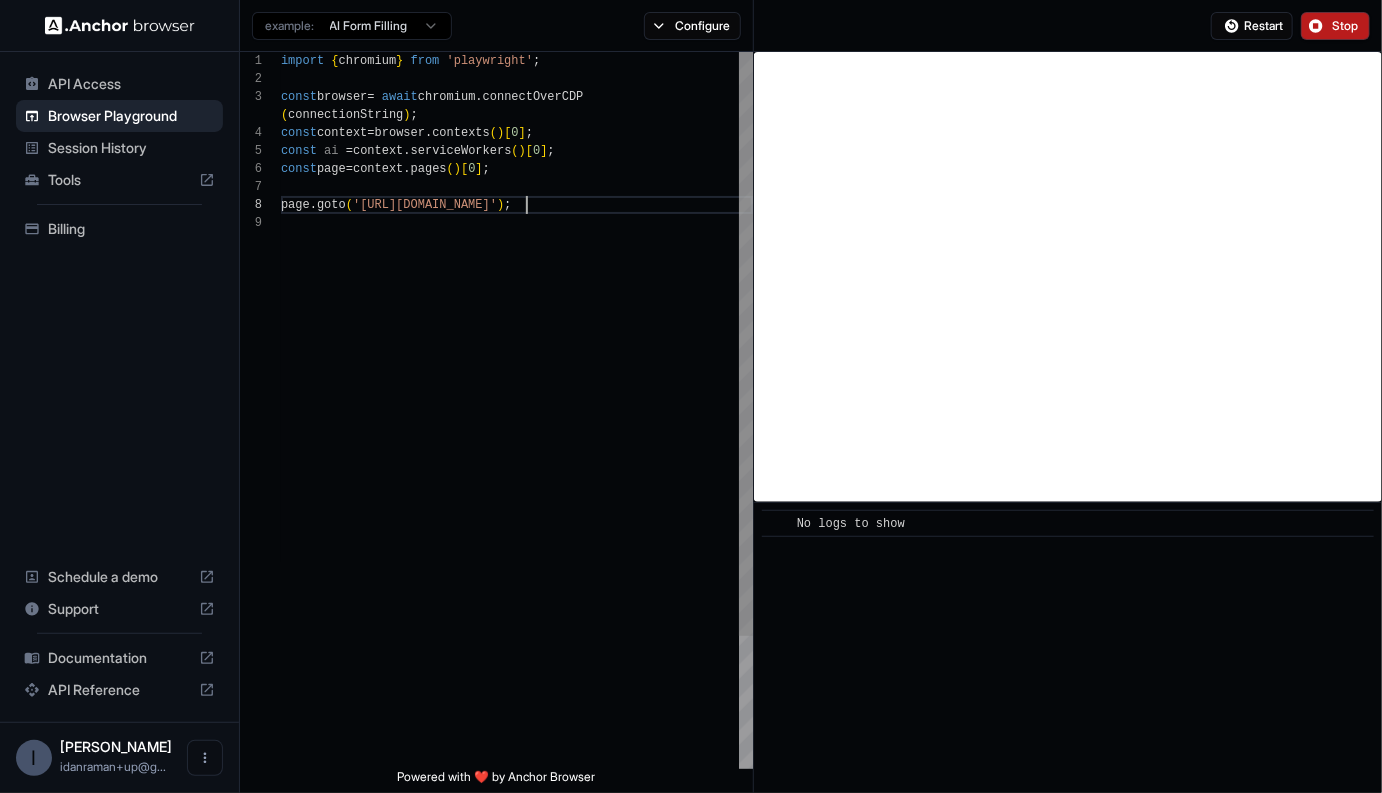 click on "import   {  chromium  }   from   'playwright' ; const  browser  =   await  chromium . connectOverCDP ( connectionString ) ; const  context  =  browser . contexts ( ) [ 0 ] ; const   ai   =  context . serviceWorkers ( ) [ 0 ] ; const  page  =  context . pages ( ) [ 0 ] ; page . goto ( '[URL][DOMAIN_NAME]' ) ;" at bounding box center [517, 491] 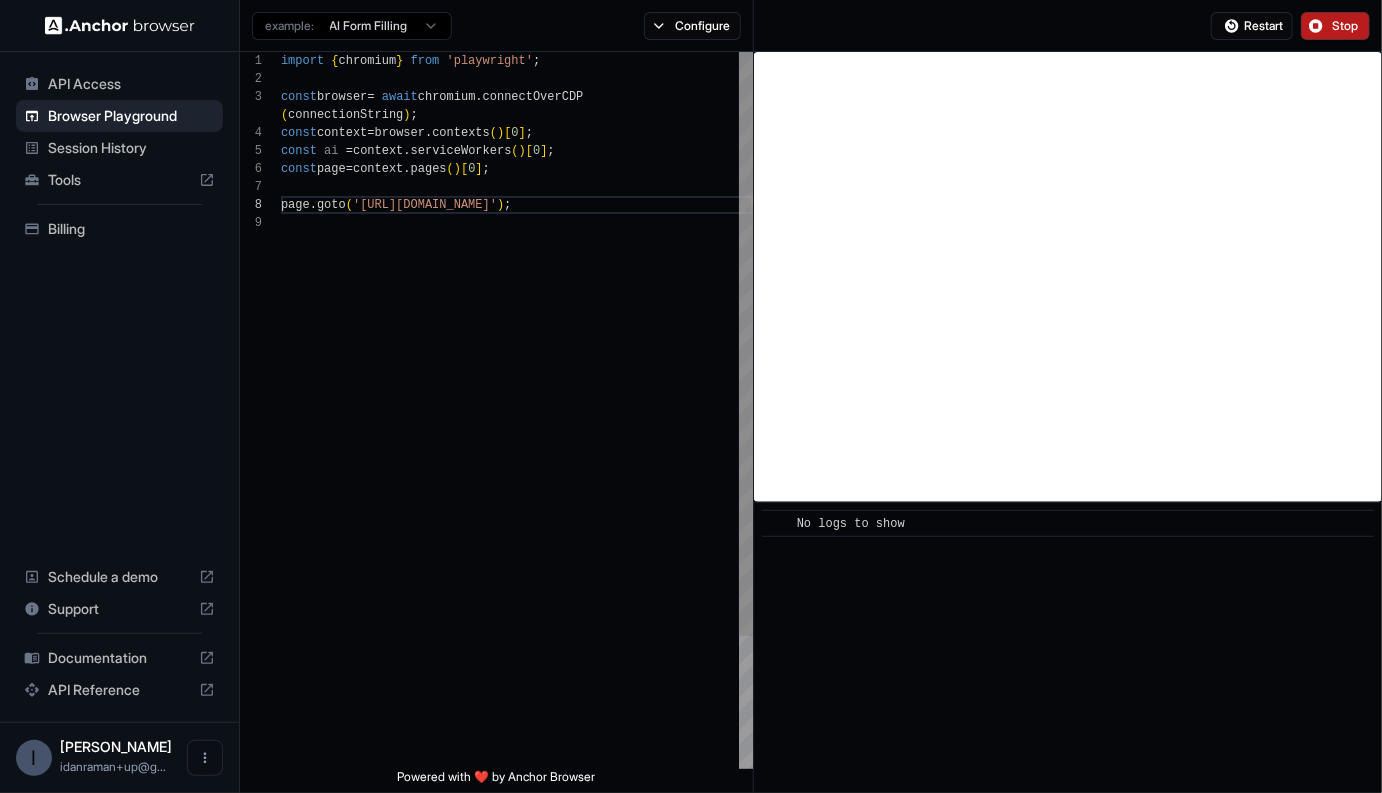 click on "import   {  chromium  }   from   'playwright' ; const  browser  =   await  chromium . connectOverCDP ( connectionString ) ; const  context  =  browser . contexts ( ) [ 0 ] ; const   ai   =  context . serviceWorkers ( ) [ 0 ] ; const  page  =  context . pages ( ) [ 0 ] ; page . goto ( '[URL][DOMAIN_NAME]' ) ;" at bounding box center [517, 491] 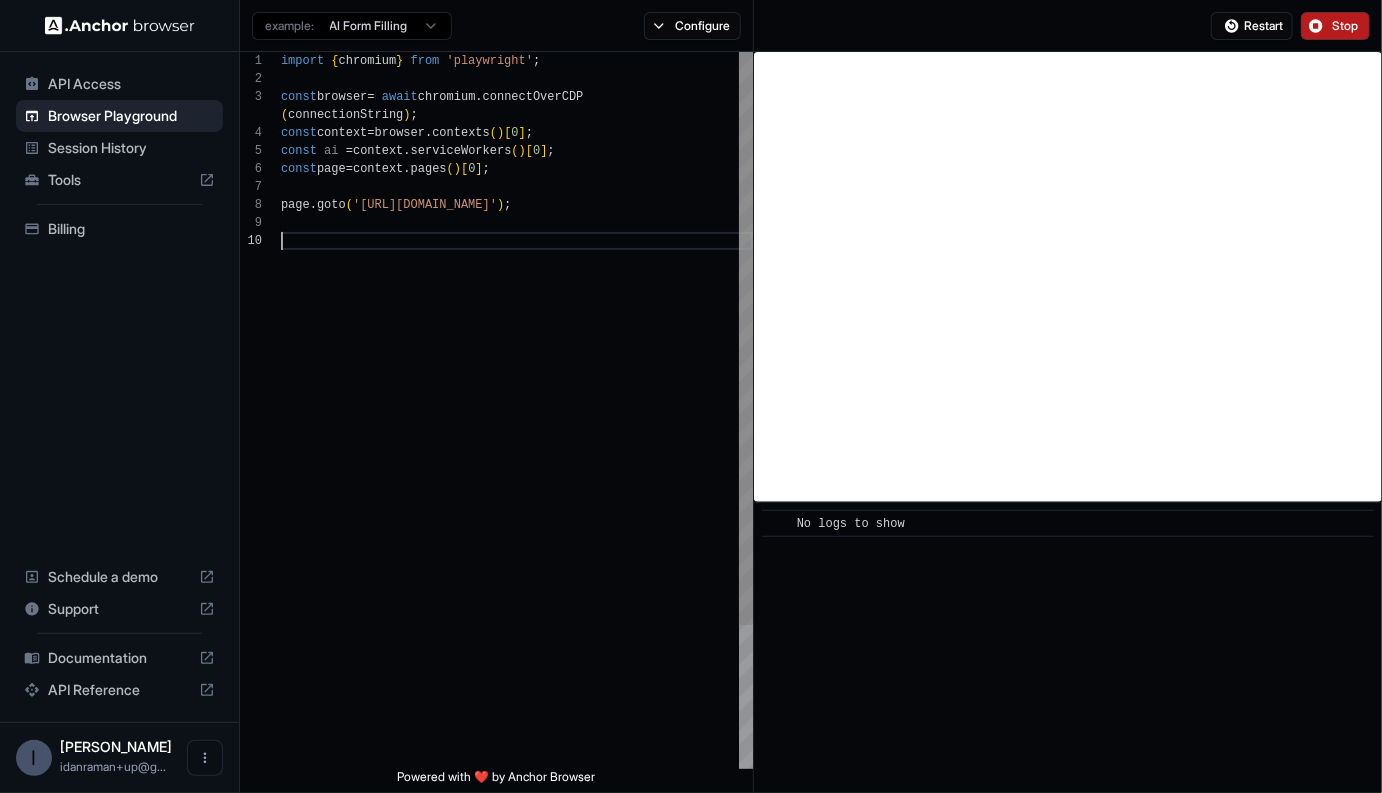 scroll, scrollTop: 0, scrollLeft: 0, axis: both 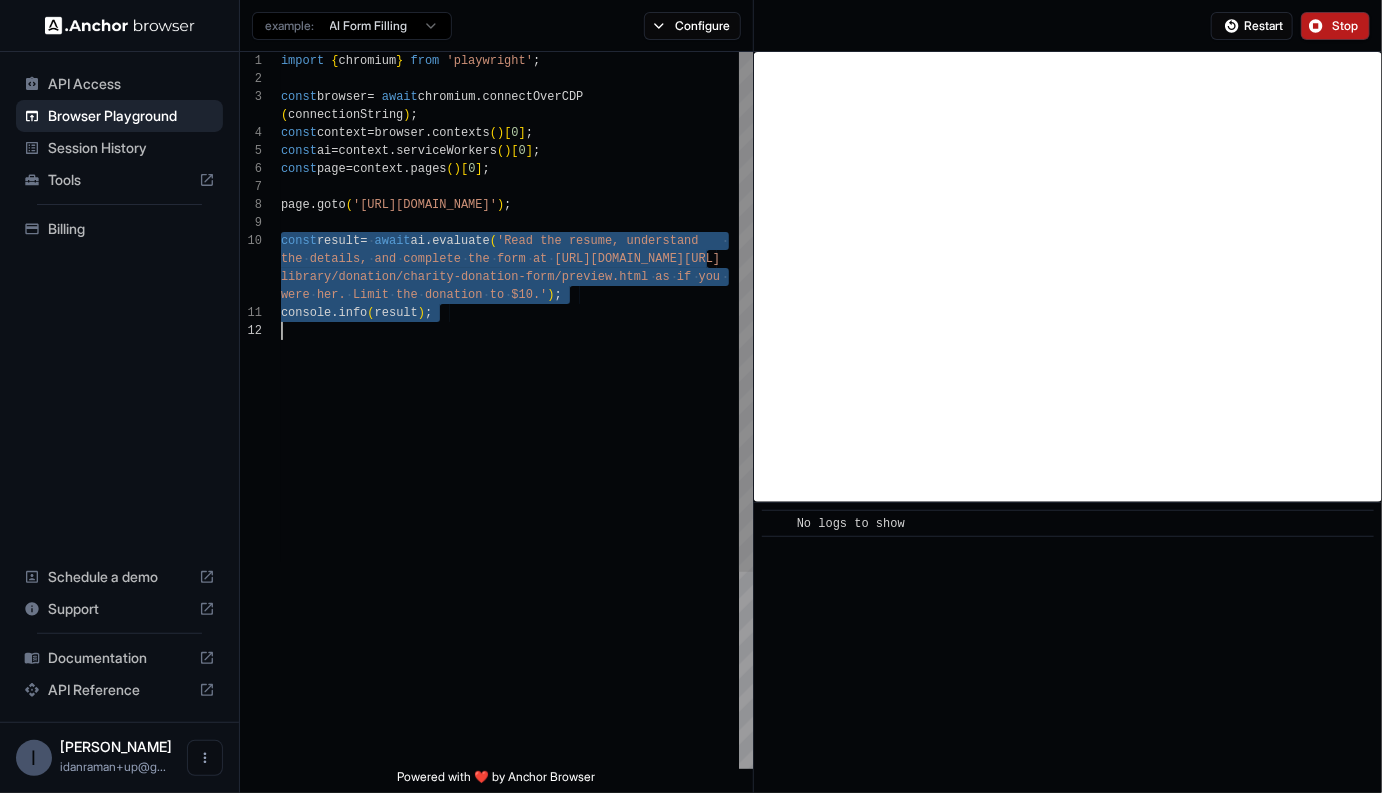 click on "import   {  chromium  }   from   'playwright' ; const  browser  =   await  chromium . connectOverCDP ( connectionString ) ; const  context  =  browser . contexts ( ) [ 0 ] ; const  ai  =  context . serviceWorkers ( ) [ 0 ] ; const  page  =  context . pages ( ) [ 0 ] ; page . goto ( '[URL][DOMAIN_NAME]' ) ; const  result  =   await  ai . evaluate ( 'Read the resume, understand  the details, and complete the form at [URL] [DOMAIN_NAME][URL] library/donation/charity-donation-form/preview.htm l as if you  were her. Limit the donation to $10.' ) ; console . info ( result ) ;" at bounding box center [517, 545] 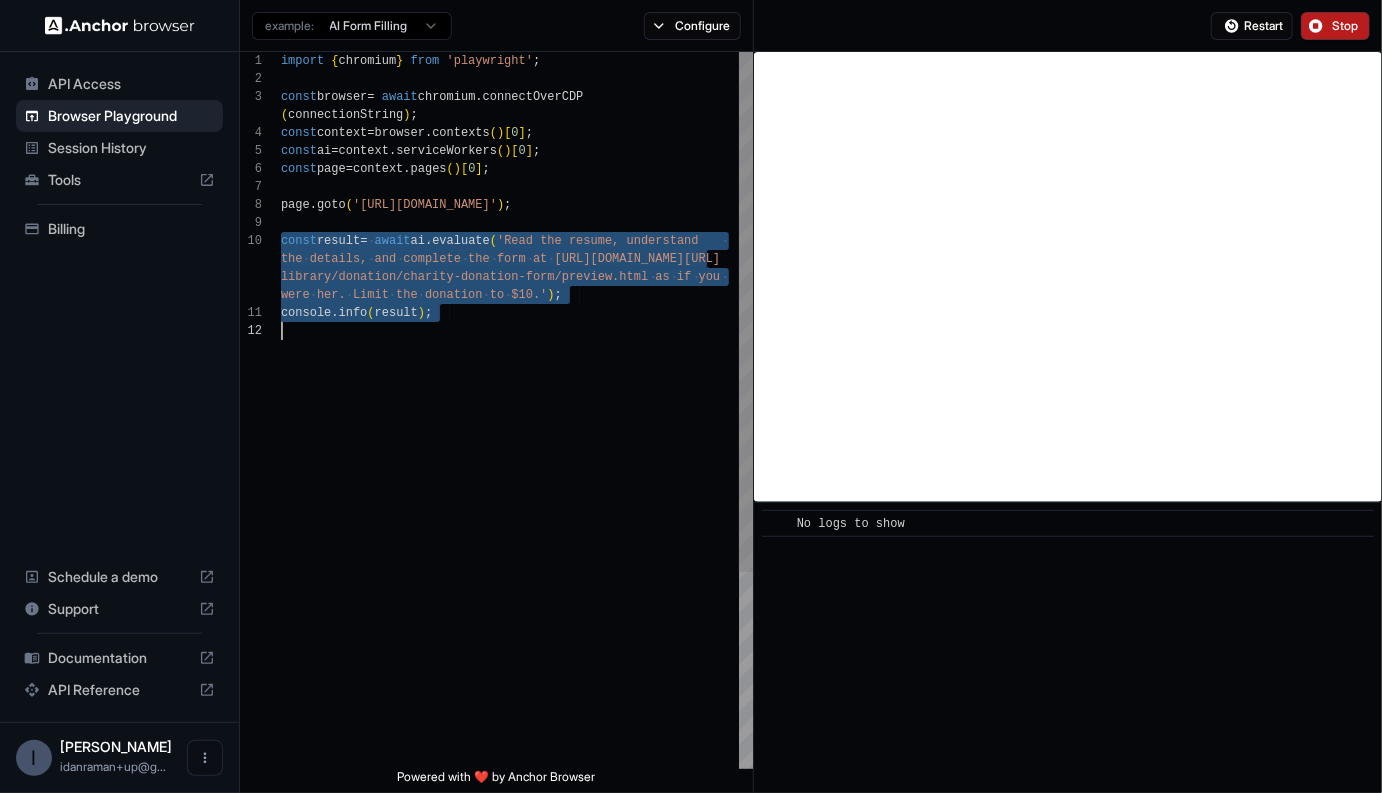 click on "import   {  chromium  }   from   'playwright' ; const  browser  =   await  chromium . connectOverCDP ( connectionString ) ; const  context  =  browser . contexts ( ) [ 0 ] ; const  ai  =  context . serviceWorkers ( ) [ 0 ] ; const  page  =  context . pages ( ) [ 0 ] ; page . goto ( '[URL][DOMAIN_NAME]' ) ; const  result  =   await  ai . evaluate ( 'Read the resume, understand  the details, and complete the form at [URL] [DOMAIN_NAME][URL] library/donation/charity-donation-form/preview.htm l as if you  were her. Limit the donation to $10.' ) ; console . info ( result ) ;" at bounding box center [517, 545] 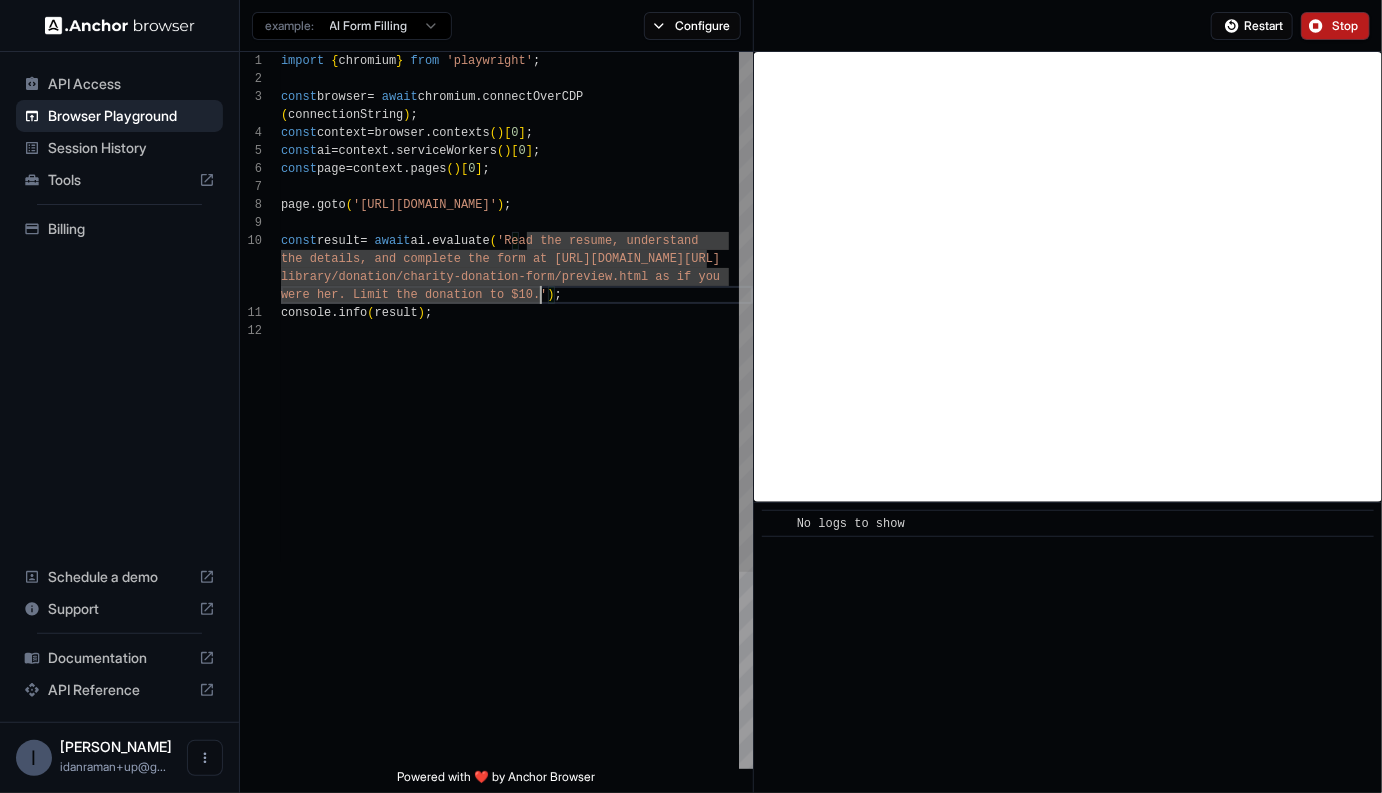 scroll, scrollTop: 54, scrollLeft: 0, axis: vertical 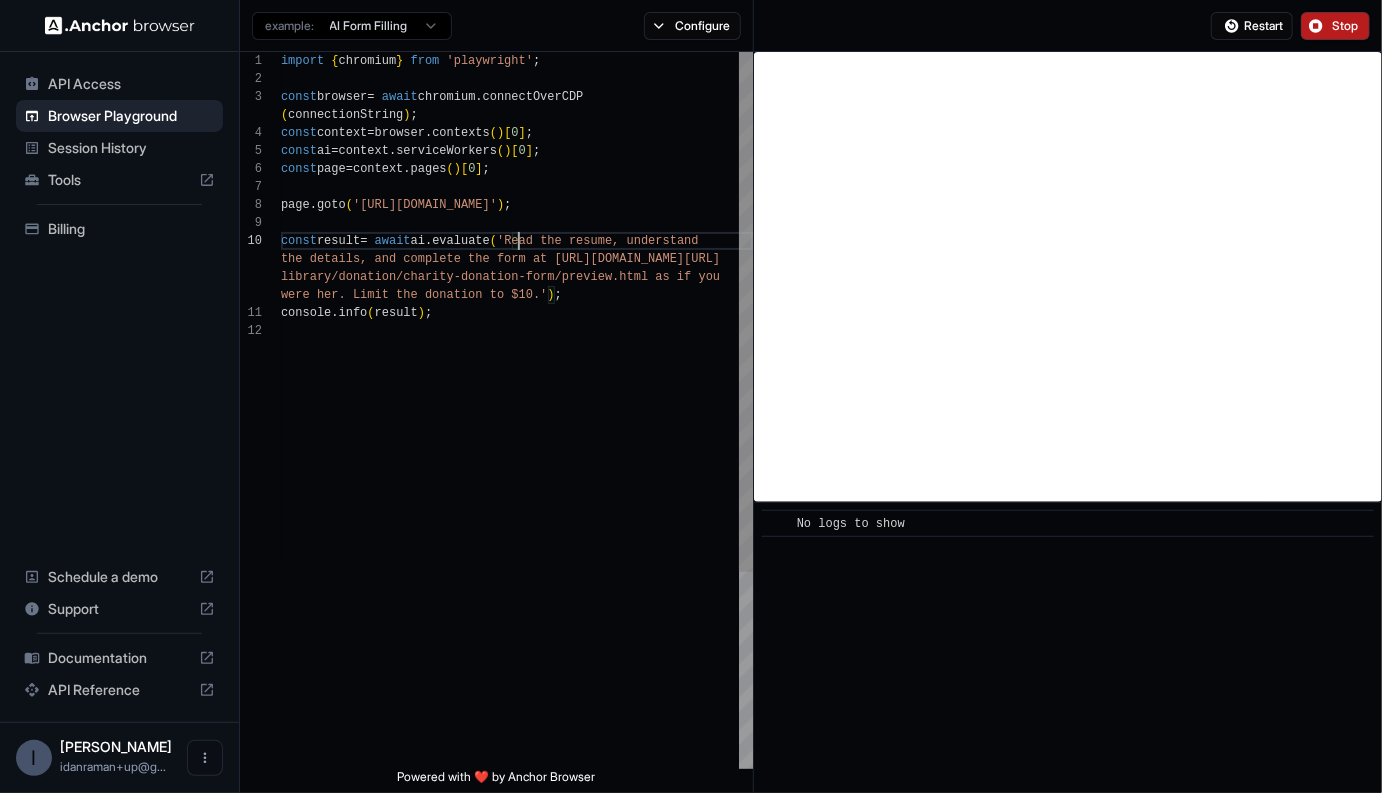 click on "import   {  chromium  }   from   'playwright' ; const  browser  =   await  chromium . connectOverCDP ( connectionString ) ; const  context  =  browser . contexts ( ) [ 0 ] ; const  ai  =  context . serviceWorkers ( ) [ 0 ] ; const  page  =  context . pages ( ) [ 0 ] ; page . goto ( '[URL][DOMAIN_NAME]' ) ; const  result  =   await  ai . evaluate ( 'Read the resume, understand  the details, and complete the form at [URL] [DOMAIN_NAME][URL] library/donation/charity-donation-form/preview.htm l as if you  were her. Limit the donation to $10.' ) ; console . info ( result ) ;" at bounding box center [517, 545] 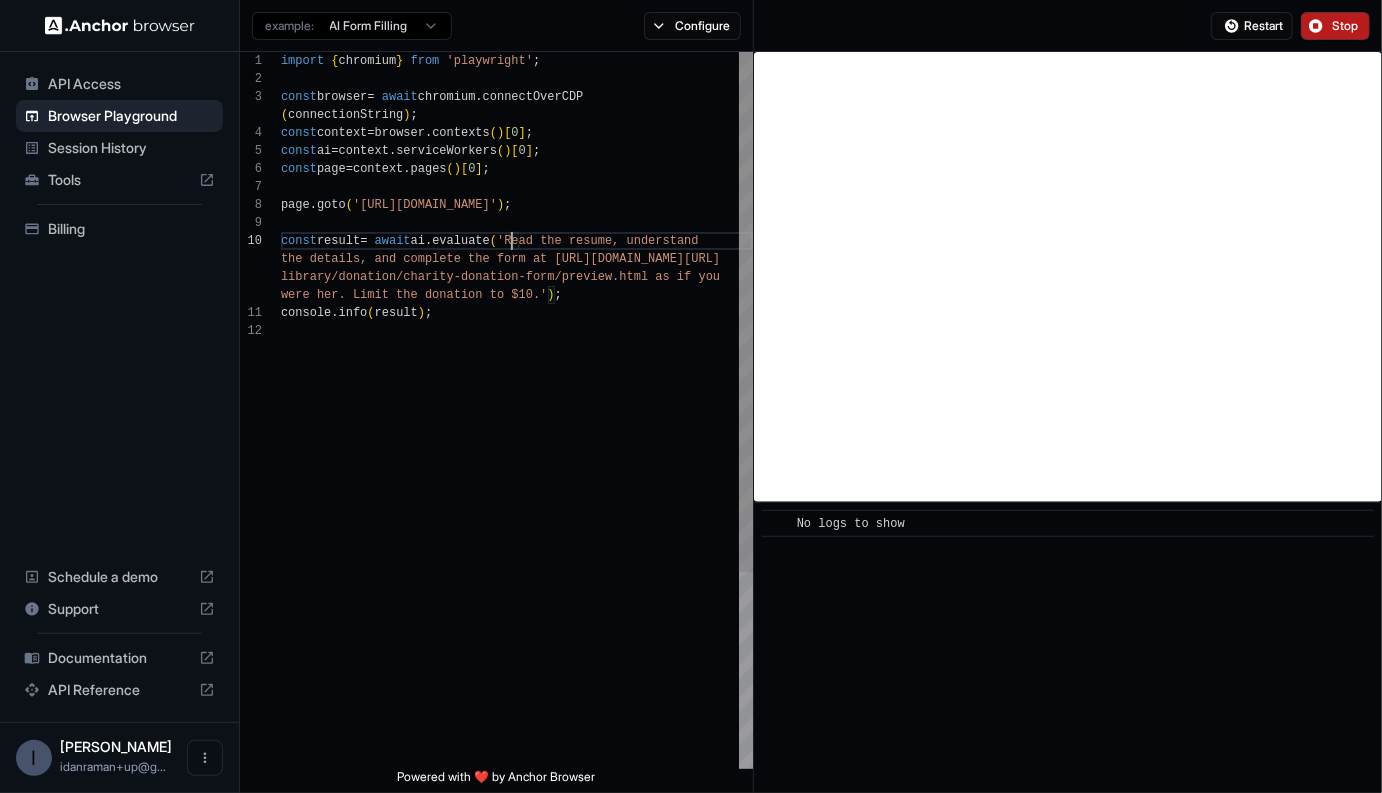 click on "import   {  chromium  }   from   'playwright' ; const  browser  =   await  chromium . connectOverCDP ( connectionString ) ; const  context  =  browser . contexts ( ) [ 0 ] ; const  ai  =  context . serviceWorkers ( ) [ 0 ] ; const  page  =  context . pages ( ) [ 0 ] ; page . goto ( '[URL][DOMAIN_NAME]' ) ; const  result  =   await  ai . evaluate ( 'Read the resume, understand  the details, and complete the form at [URL] [DOMAIN_NAME][URL] library/donation/charity-donation-form/preview.htm l as if you  were her. Limit the donation to $10.' ) ; console . info ( result ) ;" at bounding box center [517, 545] 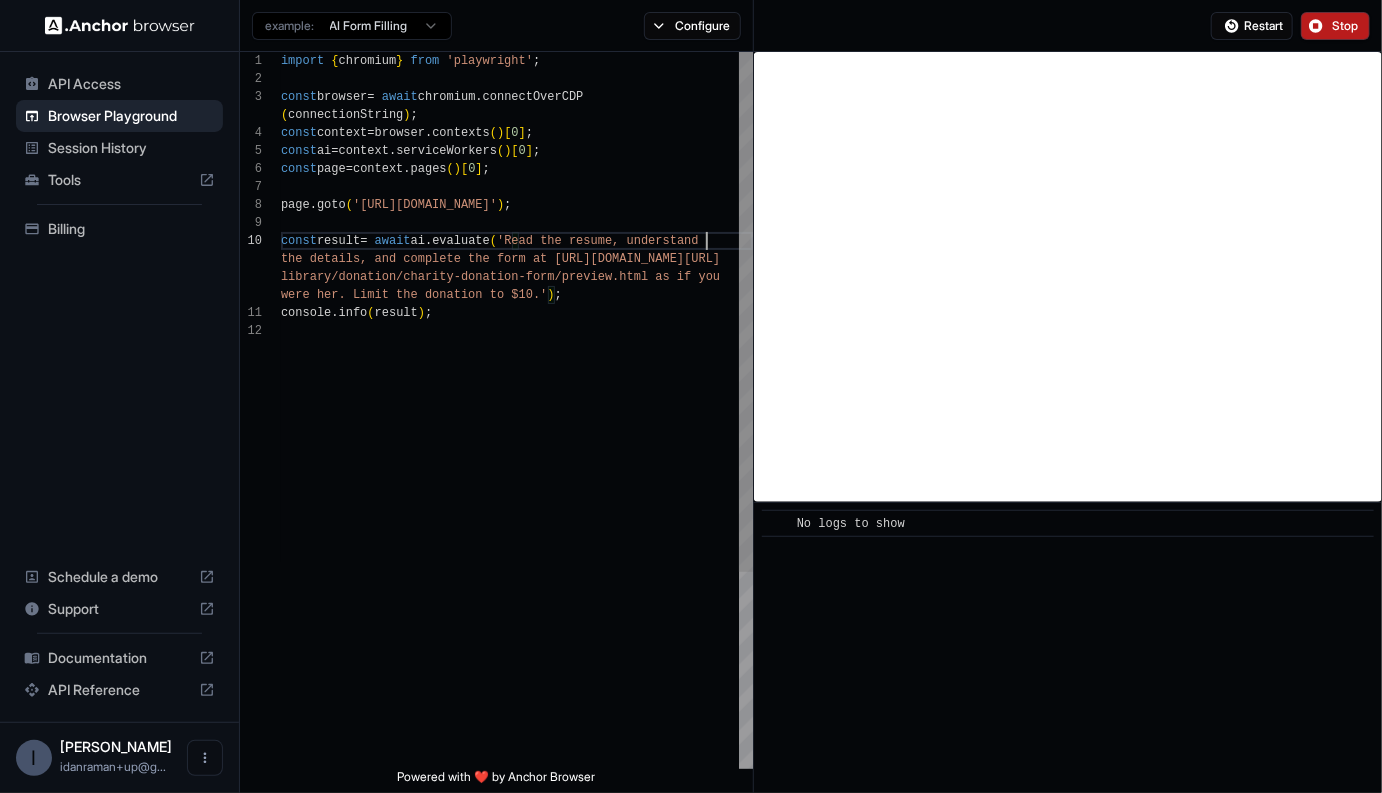 scroll, scrollTop: 18, scrollLeft: 0, axis: vertical 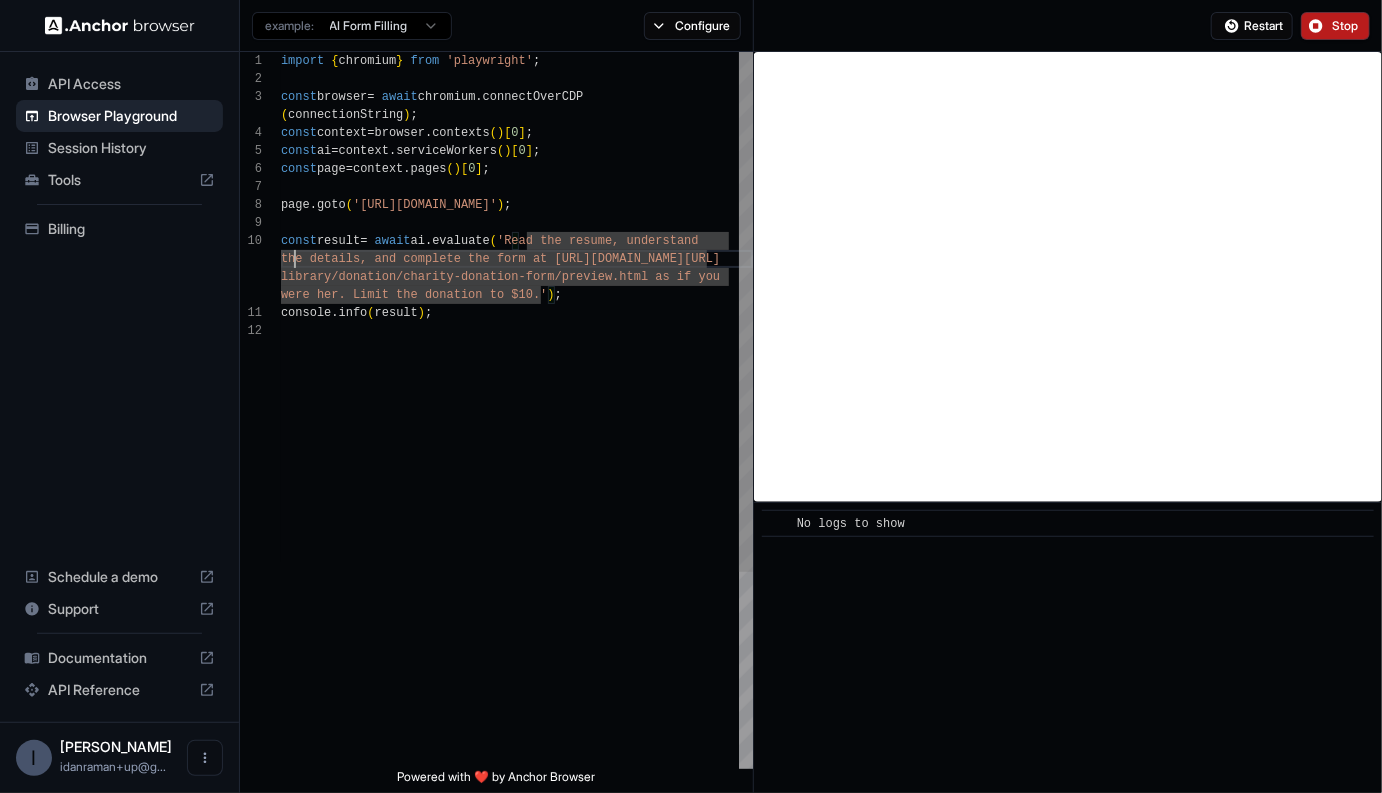 click on "import   {  chromium  }   from   'playwright' ; const  browser  =   await  chromium . connectOverCDP ( connectionString ) ; const  context  =  browser . contexts ( ) [ 0 ] ; const  ai  =  context . serviceWorkers ( ) [ 0 ] ; const  page  =  context . pages ( ) [ 0 ] ; page . goto ( '[URL][DOMAIN_NAME]' ) ; const  result  =   await  ai . evaluate ( 'Read the resume, understand  the details, and complete the form at [URL] [DOMAIN_NAME][URL] library/donation/charity-donation-form/preview.htm l as if you  were her. Limit the donation to $10.' ) ; console . info ( result ) ;" at bounding box center [517, 545] 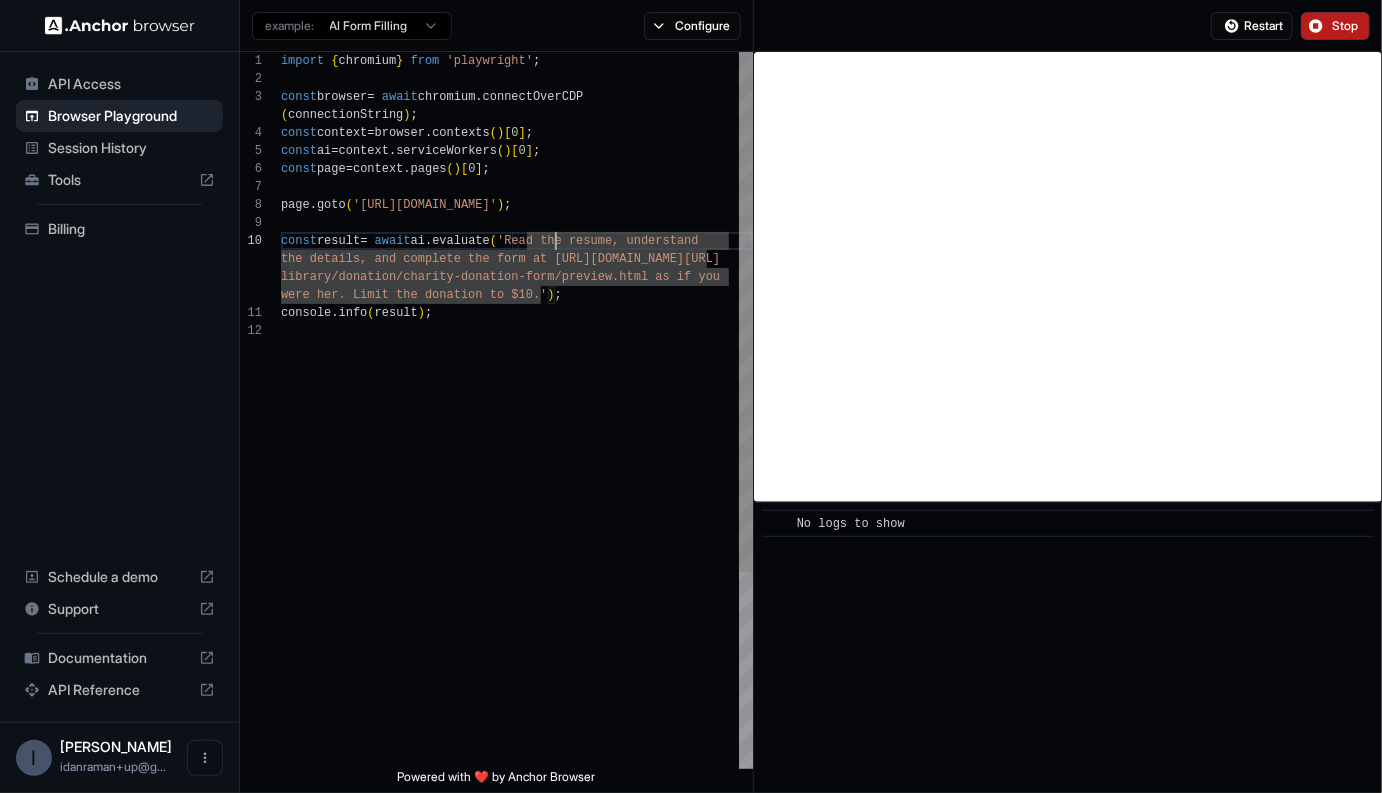 scroll, scrollTop: 90, scrollLeft: 0, axis: vertical 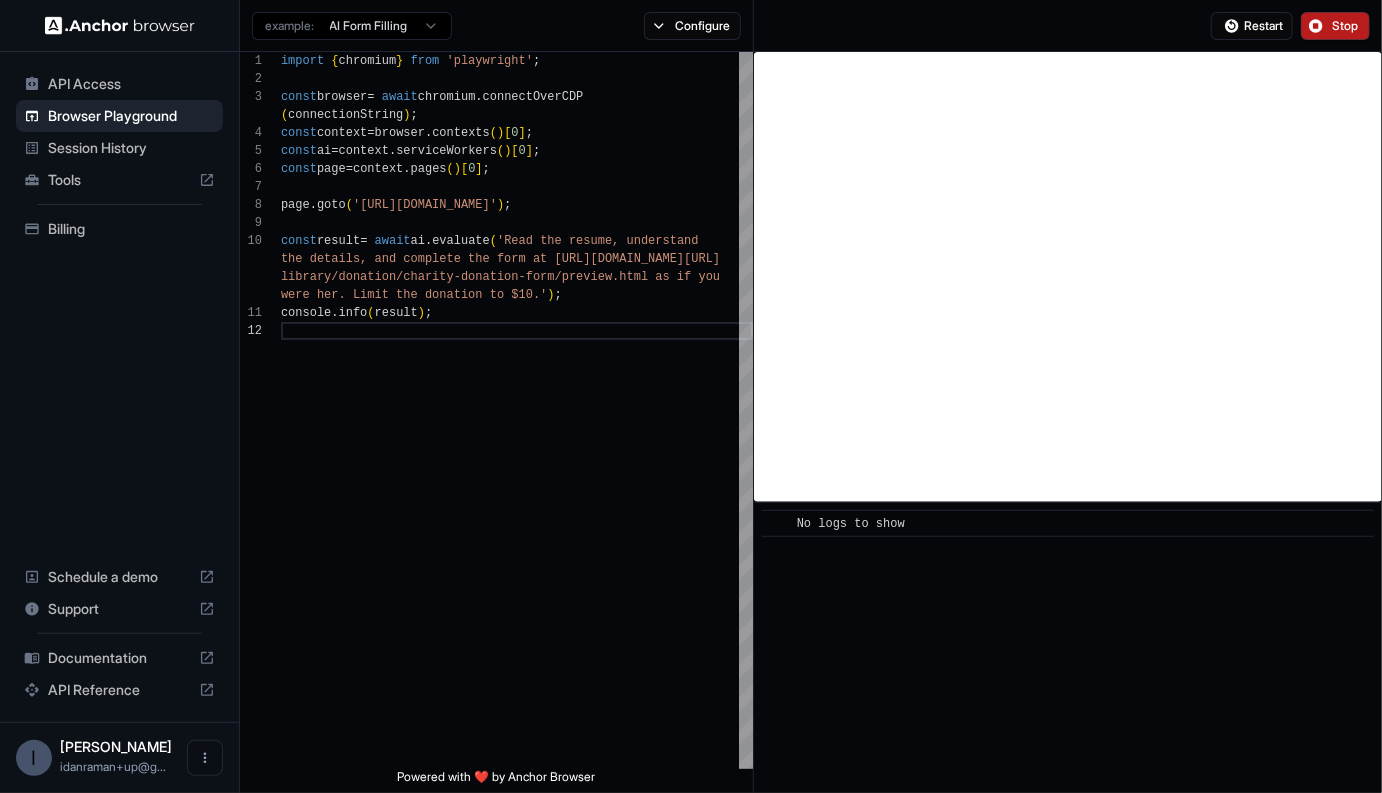 click on "API Access Browser Playground Session History Tools Billing Schedule a demo Support Documentation API Reference I Idan Raman idanraman+up@g... Browser Playground example:  AI Form Filling Configure Restart Stop 1 2 3 4 5 6 7 8 9 10 11 12 import   {  chromium  }   from   'playwright' ; const  browser  =   await  chromium . connectOverCDP ( connectionString ) ; const  context  =  browser . contexts ( ) [ 0 ] ; const  ai  =  context . serviceWorkers ( ) [ 0 ] ; const  page  =  context . pages ( ) [ 0 ] ; page . goto ( '[URL][DOMAIN_NAME]' ) ; const  result  =   await  ai . evaluate ( 'Read the resume, understand  the details, and complete the form at [URL] [DOMAIN_NAME][URL] library/donation/charity-donation-form/preview.htm l as if you  were her. Limit the donation to $10.' ) ; console . info ( result ) ; ( method )   Worker . evaluate < unknown >( pageFunction :   PageFunction < void ,   R >,  arg?:  any ):   Promise < unknown >   (+ 1  overload ) . JSON :" at bounding box center [691, 396] 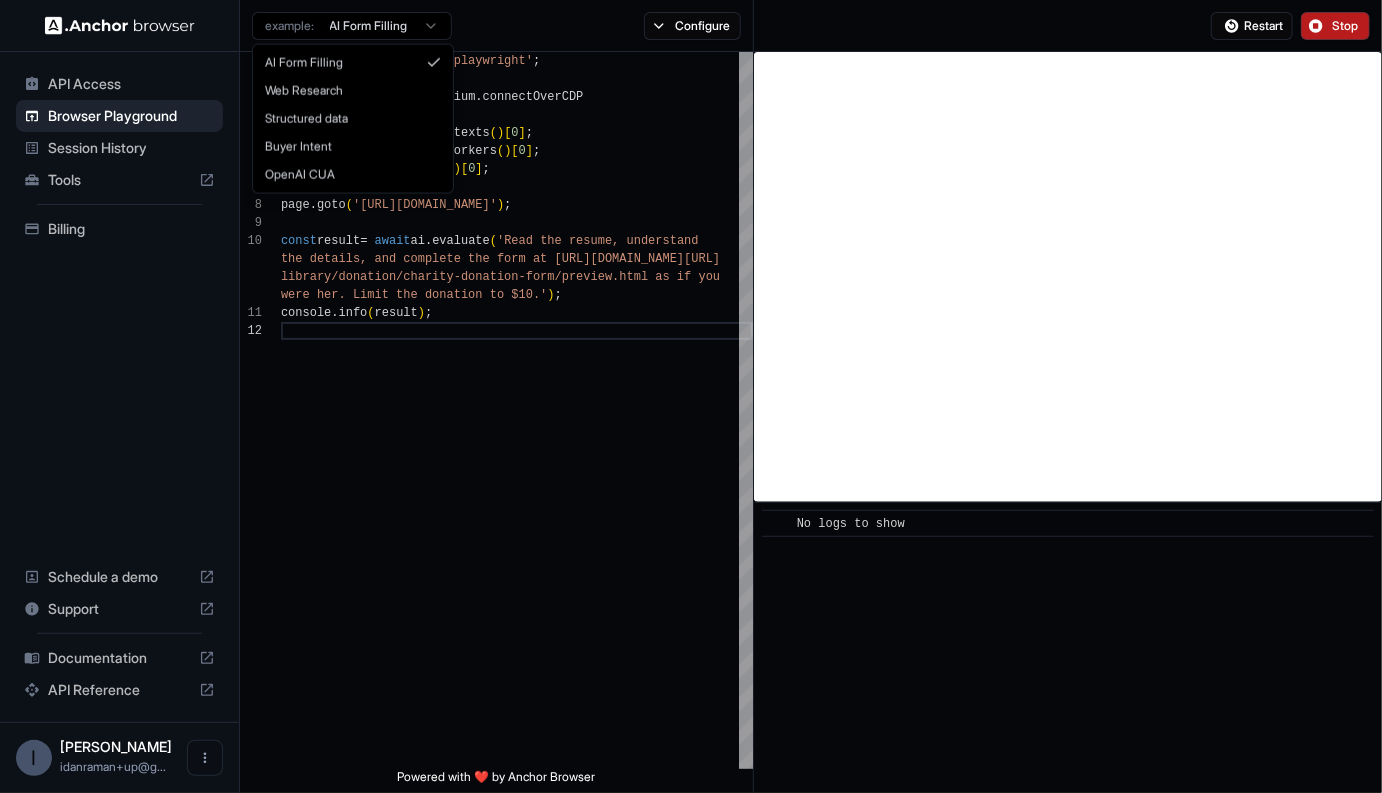 scroll, scrollTop: 0, scrollLeft: 0, axis: both 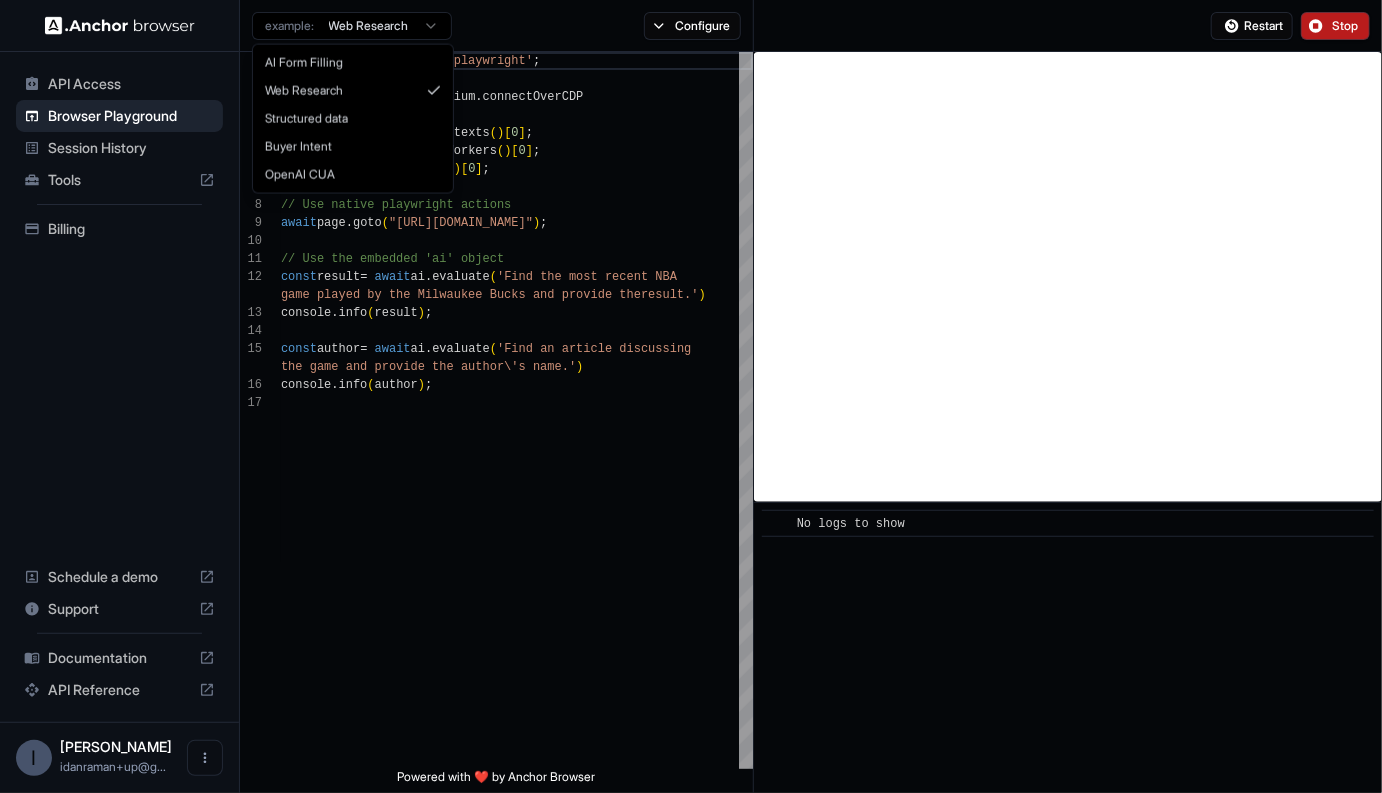 click on "API Access Browser Playground Session History Tools Billing Schedule a demo Support Documentation API Reference I Idan Raman idanraman+up@g... Browser Playground example:  Web Research Configure Restart Stop 1 2 3 4 5 6 7 8 9 10 11 12 13 14 15 16 17 import   {  chromium  }   from   'playwright' ; const  browser  =   await  chromium . connectOverCDP ( connectionString ) ; const  context  =  browser . contexts ( ) [ 0 ] ; const  ai  =  context . serviceWorkers ( ) [ 0 ] ; const  page  =  context . pages ( ) [ 0 ] ; // Use native playwright actions await  page . goto ( "[URL][DOMAIN_NAME]" ) ; // Use the embedded 'ai' object const  result  =   await  ai . evaluate ( 'Find the most recent NBA  game played by the Milwaukee Bucks and provide the  result.' ) console . info ( result ) ; const  author  =   await  ai . evaluate ( 'Find an article discussing  the game and provide the author\'s name.' ) console . info ( author ) ; ( method" at bounding box center (691, 396) 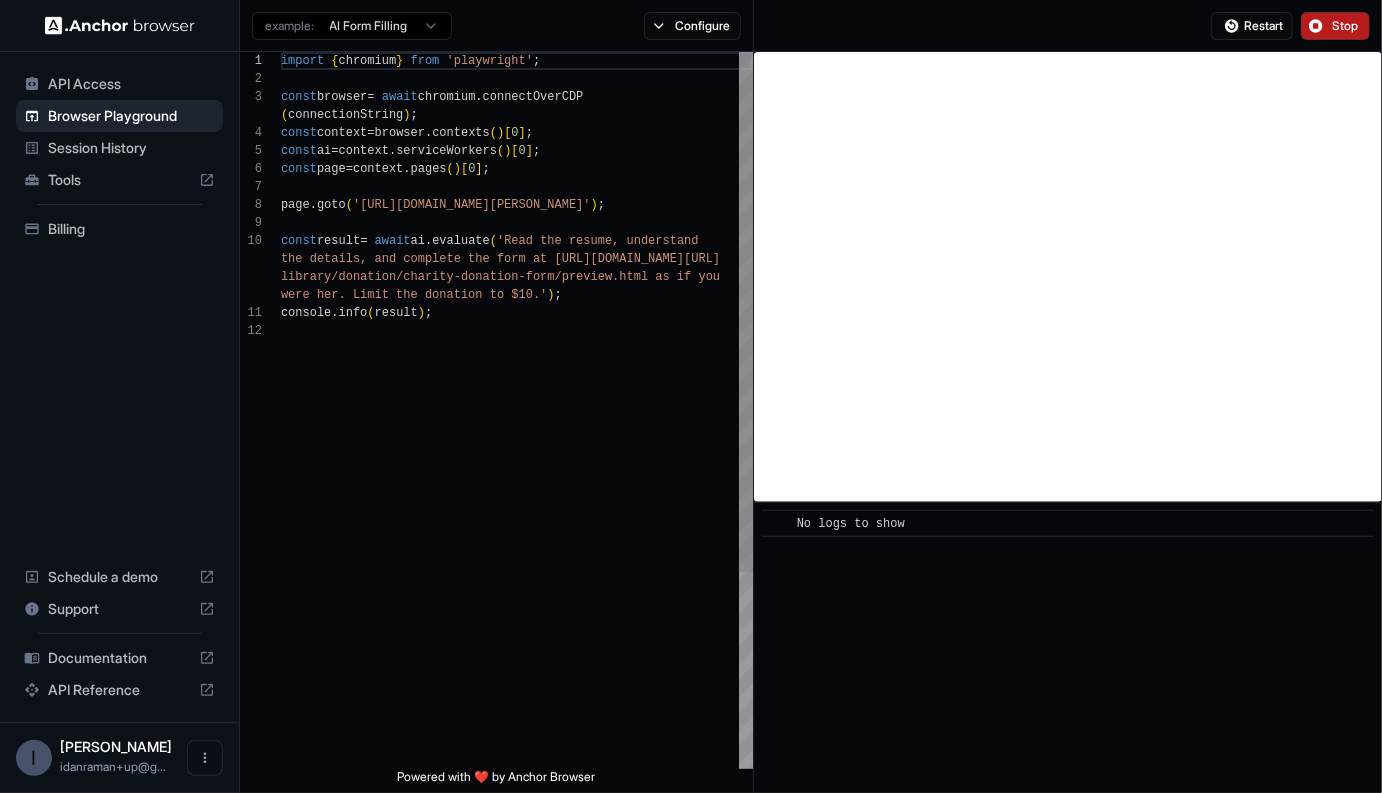 type on "**********" 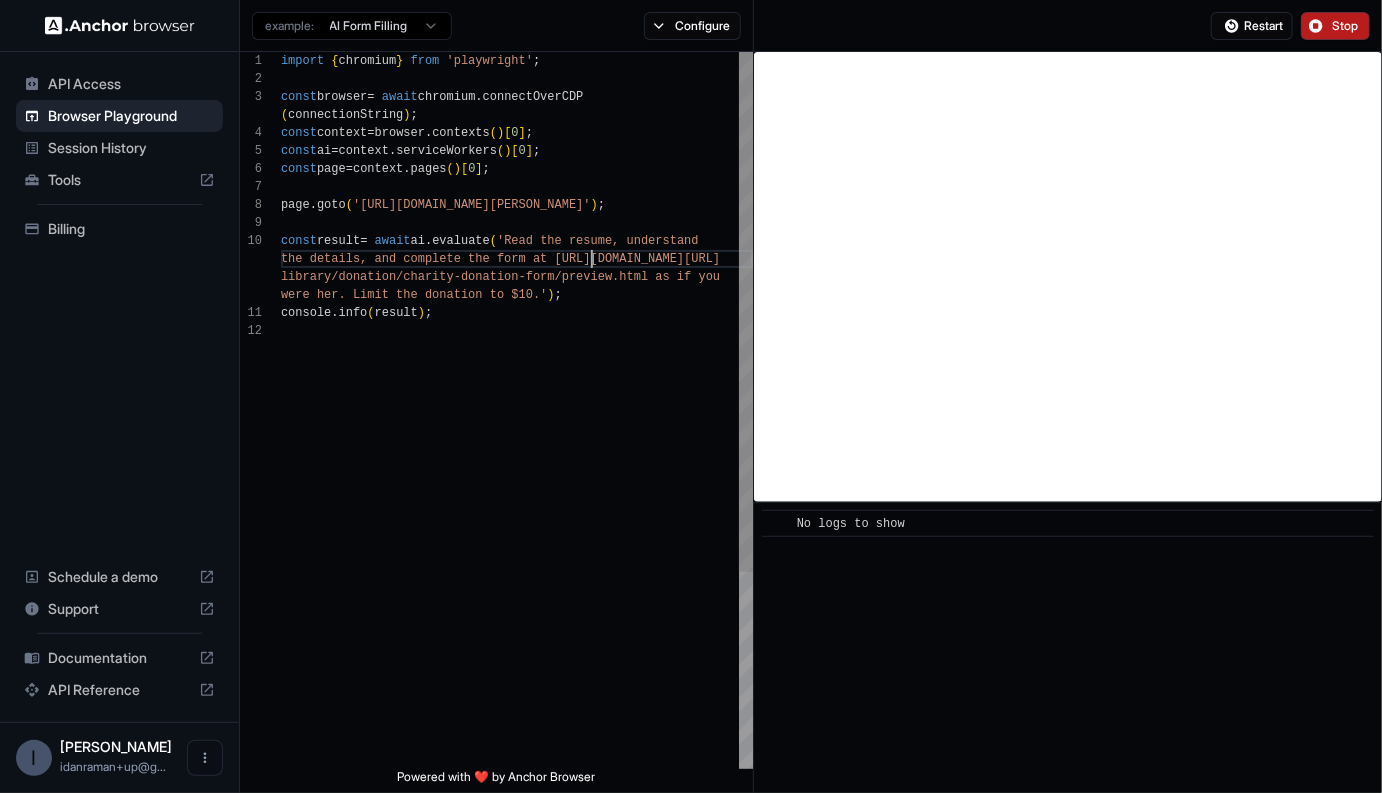scroll, scrollTop: 18, scrollLeft: 0, axis: vertical 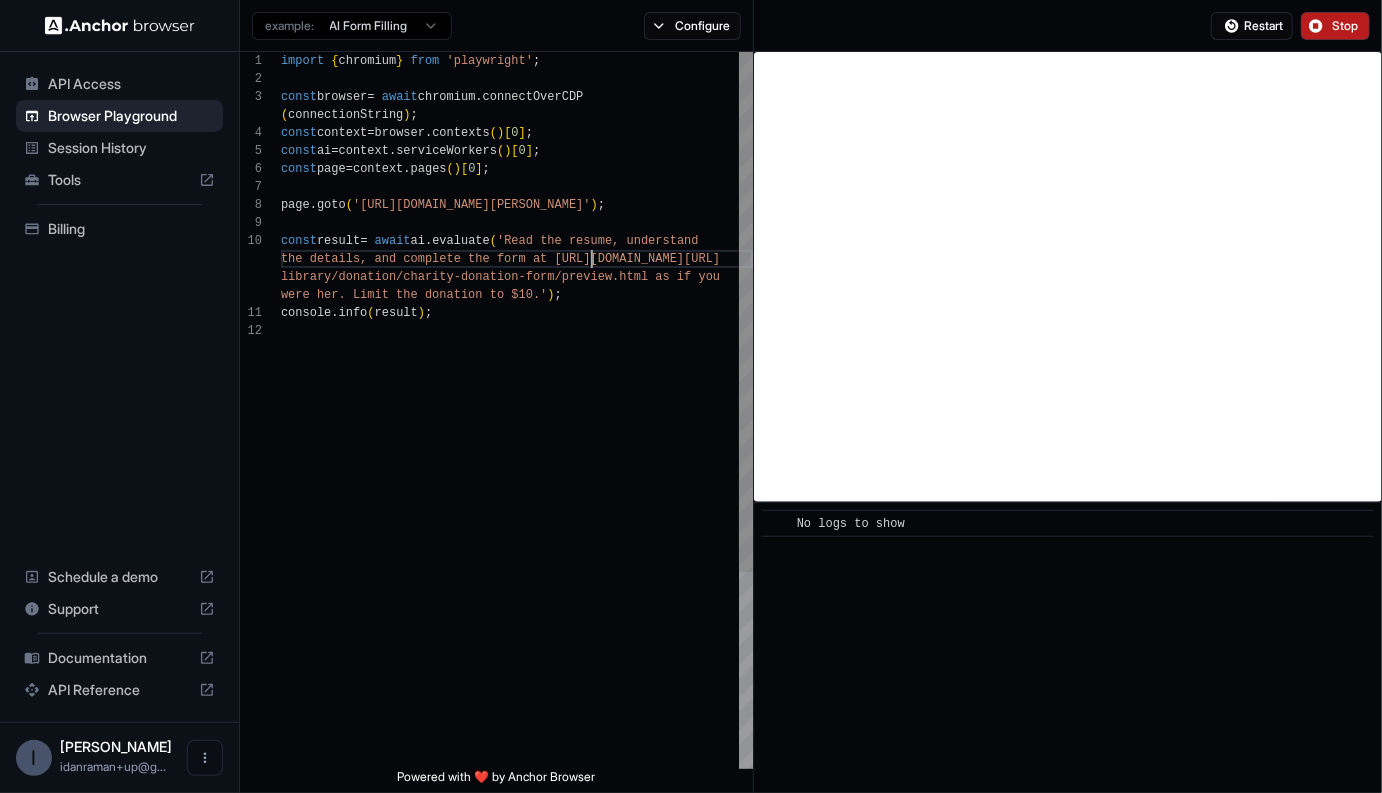 click on "import   {  chromium  }   from   'playwright' ; const  browser  =   await  chromium . connectOverCDP ( connectionString ) ; const  context  =  browser . contexts ( ) [ 0 ] ; const  ai  =  context . serviceWorkers ( ) [ 0 ] ; const  page  =  context . pages ( ) [ 0 ] ; page . goto ( '[URL][DOMAIN_NAME][PERSON_NAME]' ) ; const  result  =   await  ai . evaluate ( 'Read the resume, understand  the details, and complete the form at [URL] [DOMAIN_NAME][URL] library/donation/charity-donation-form/preview.htm l as if you  were her. Limit the donation to $10.' ) ; console . info ( result ) ;" at bounding box center [517, 545] 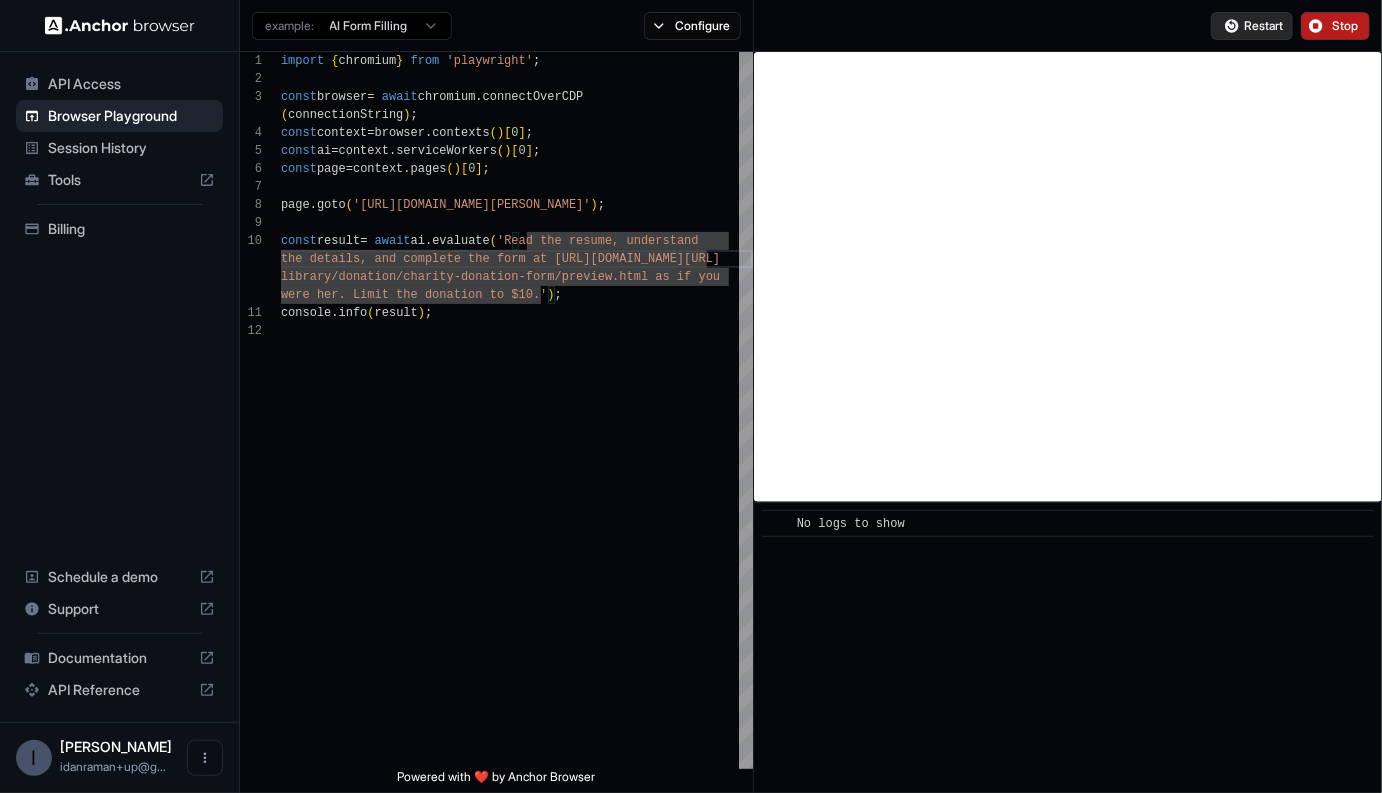 click on "Restart" at bounding box center (1263, 26) 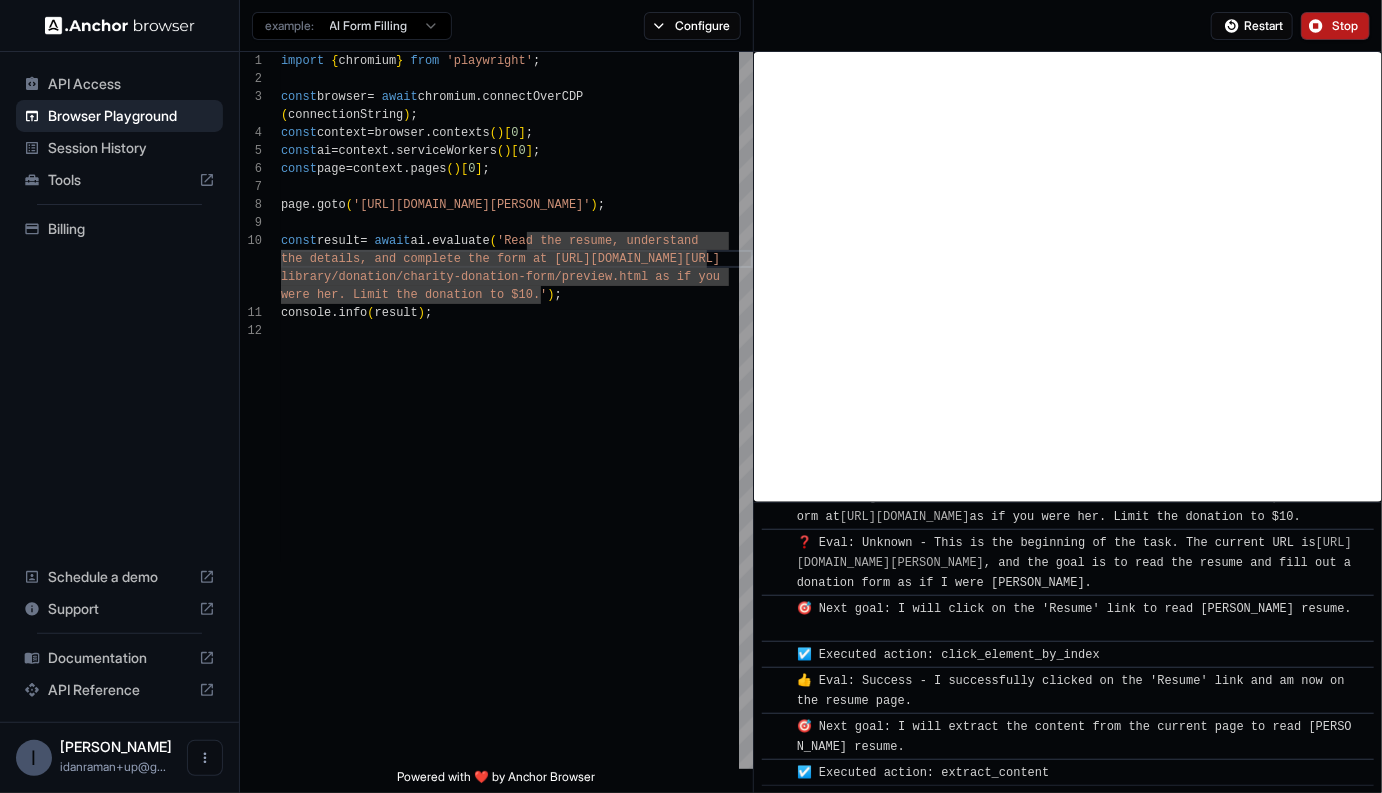 scroll, scrollTop: 114, scrollLeft: 0, axis: vertical 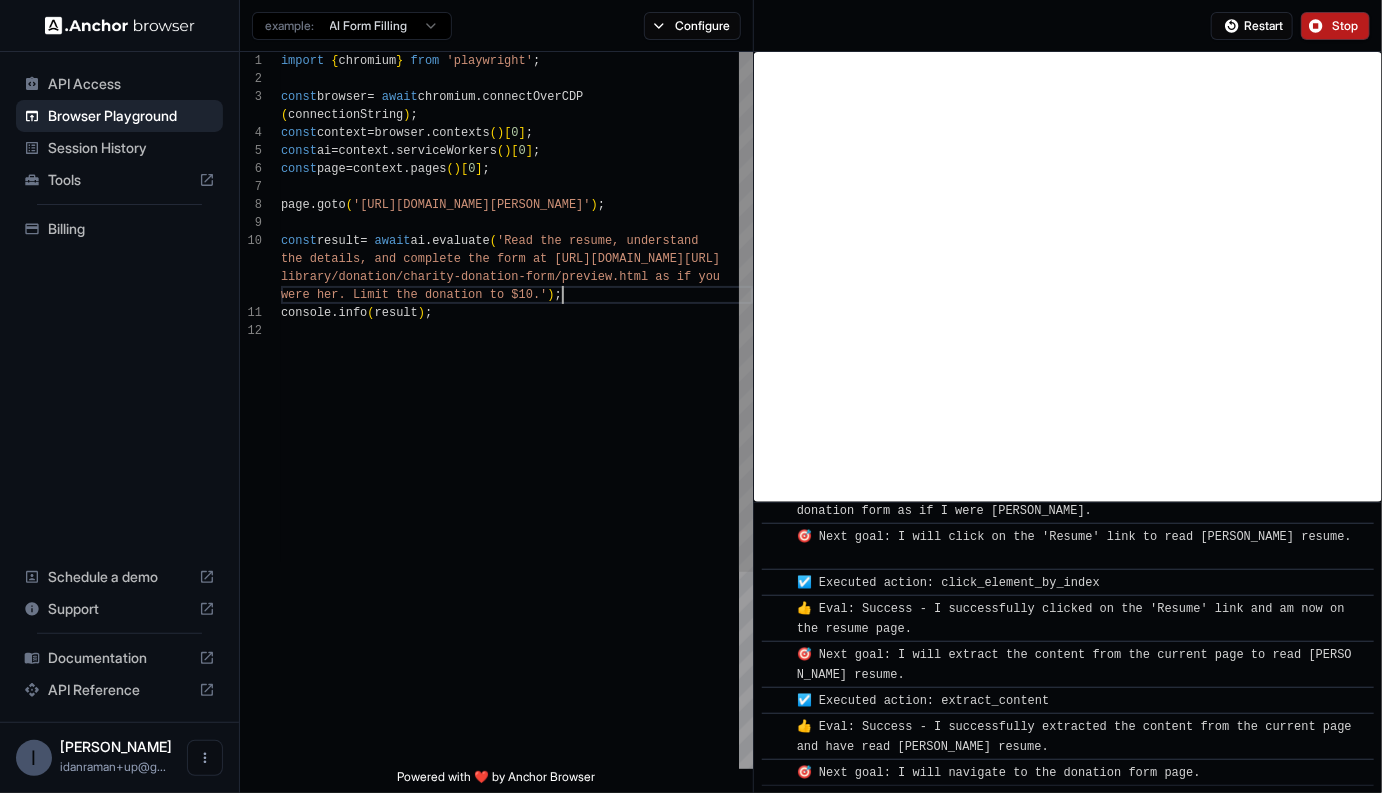click on "import   {  chromium  }   from   'playwright' ; const  browser  =   await  chromium . connectOverCDP ( connectionString ) ; const  context  =  browser . contexts ( ) [ 0 ] ; const  ai  =  context . serviceWorkers ( ) [ 0 ] ; const  page  =  context . pages ( ) [ 0 ] ; page . goto ( '[URL][DOMAIN_NAME][PERSON_NAME]' ) ; const  result  =   await  ai . evaluate ( 'Read the resume, understand  the details, and complete the form at [URL] [DOMAIN_NAME][URL] library/donation/charity-donation-form/preview.htm l as if you  were her. Limit the donation to $10.' ) ; console . info ( result ) ;" at bounding box center [517, 545] 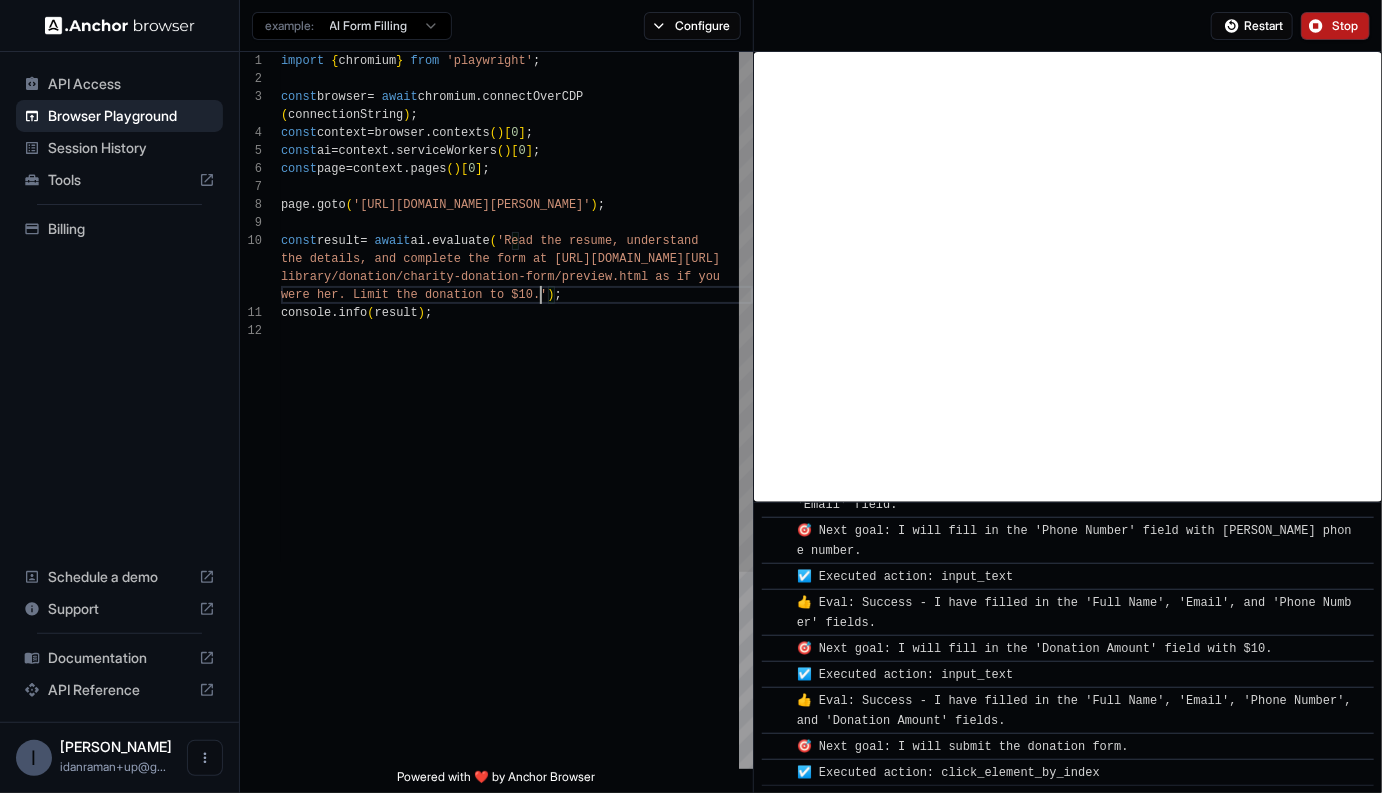 scroll, scrollTop: 721, scrollLeft: 0, axis: vertical 